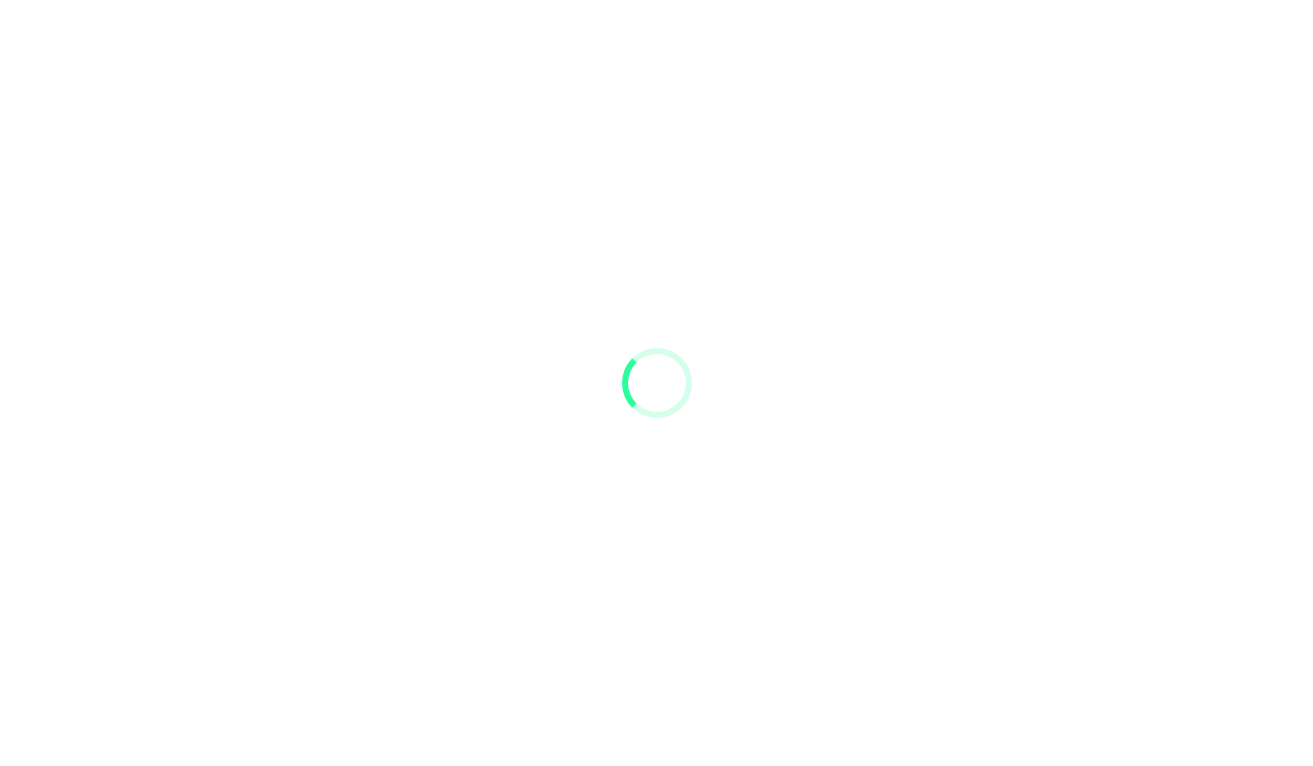 scroll, scrollTop: 0, scrollLeft: 0, axis: both 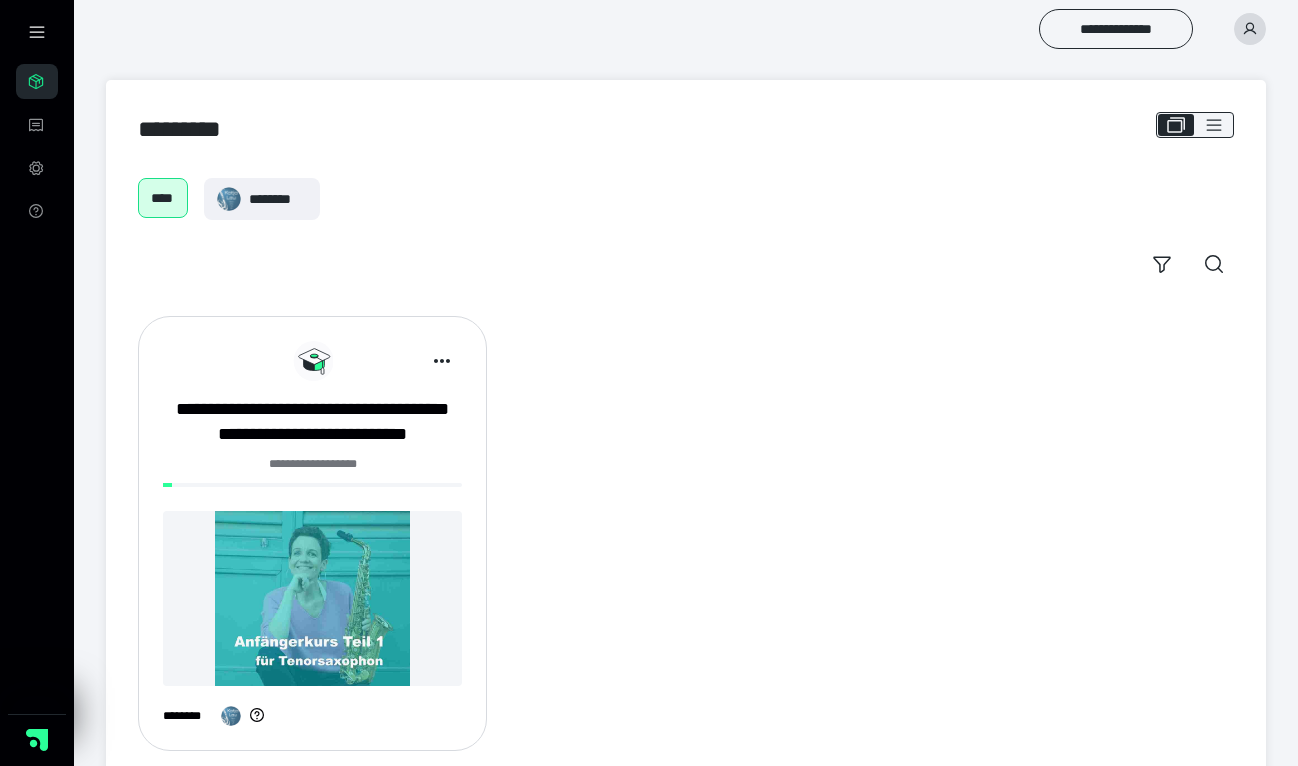 click at bounding box center [312, 598] 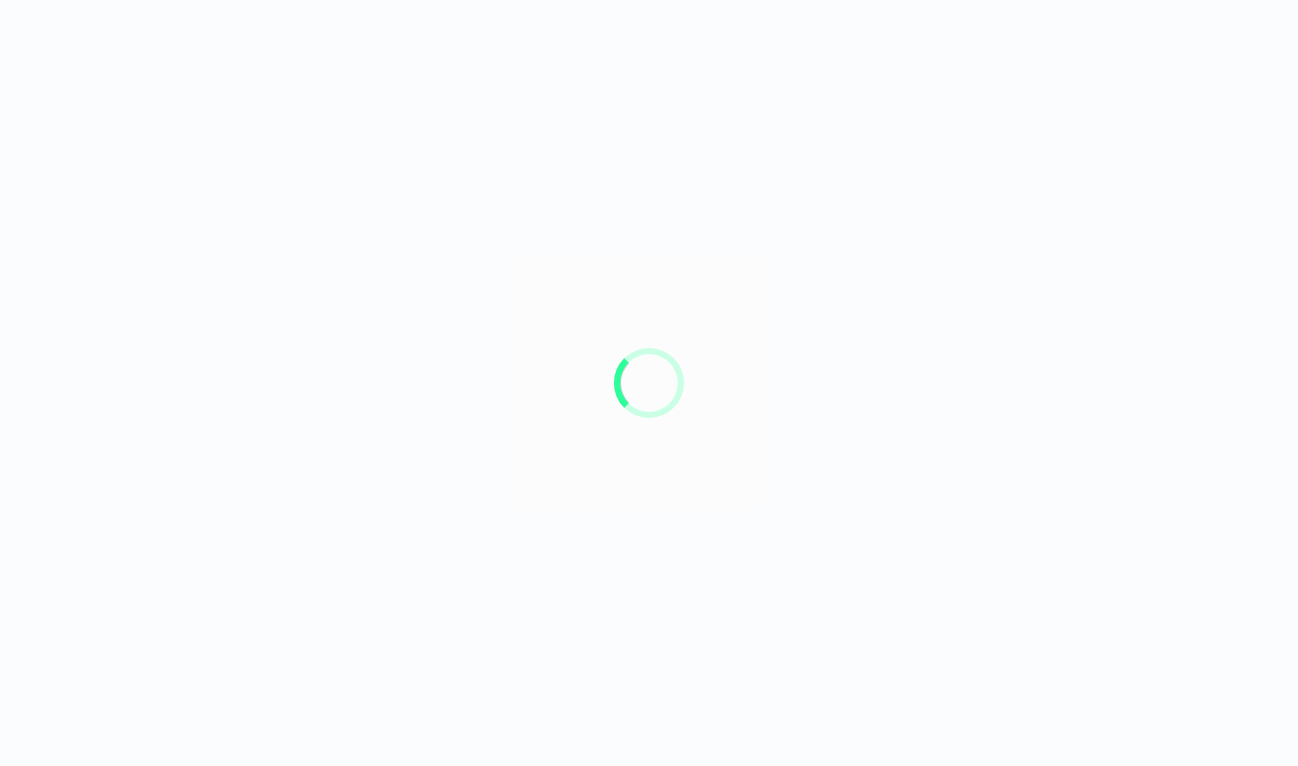 scroll, scrollTop: 0, scrollLeft: 0, axis: both 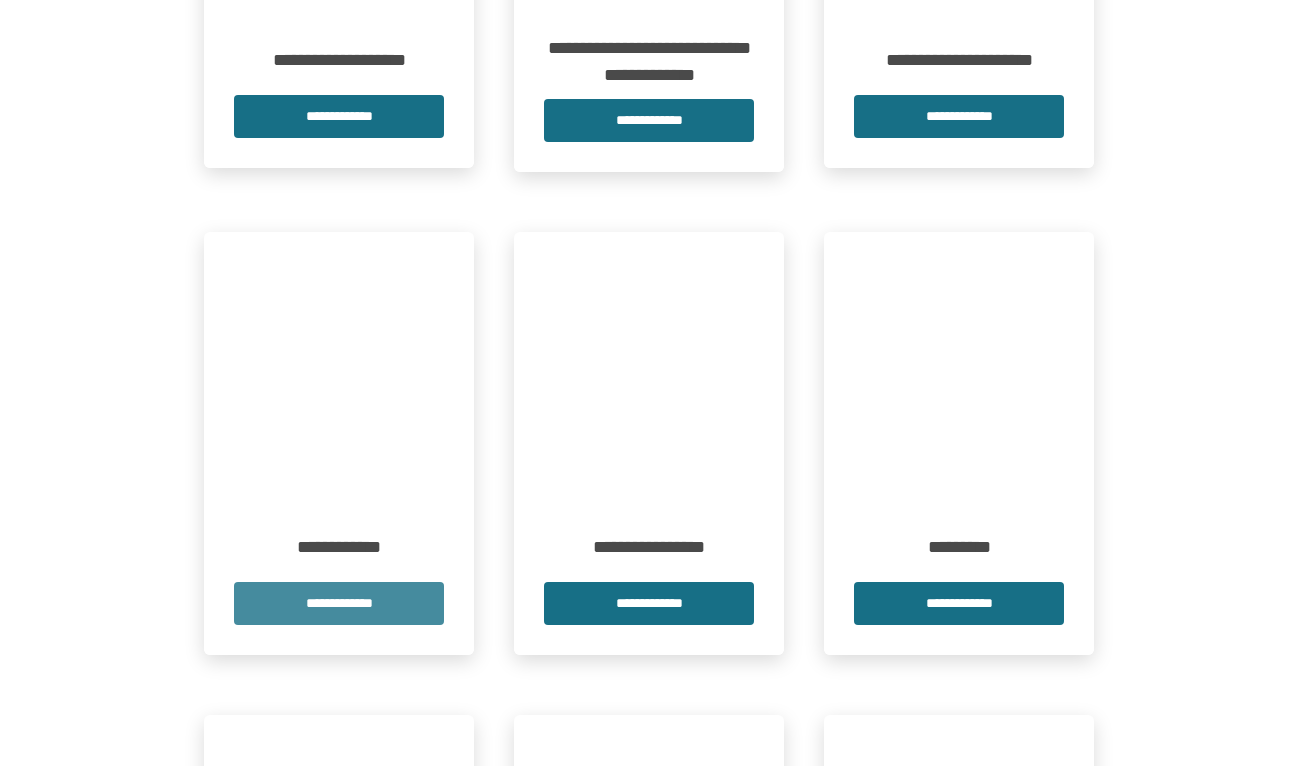 click on "**********" at bounding box center [339, 603] 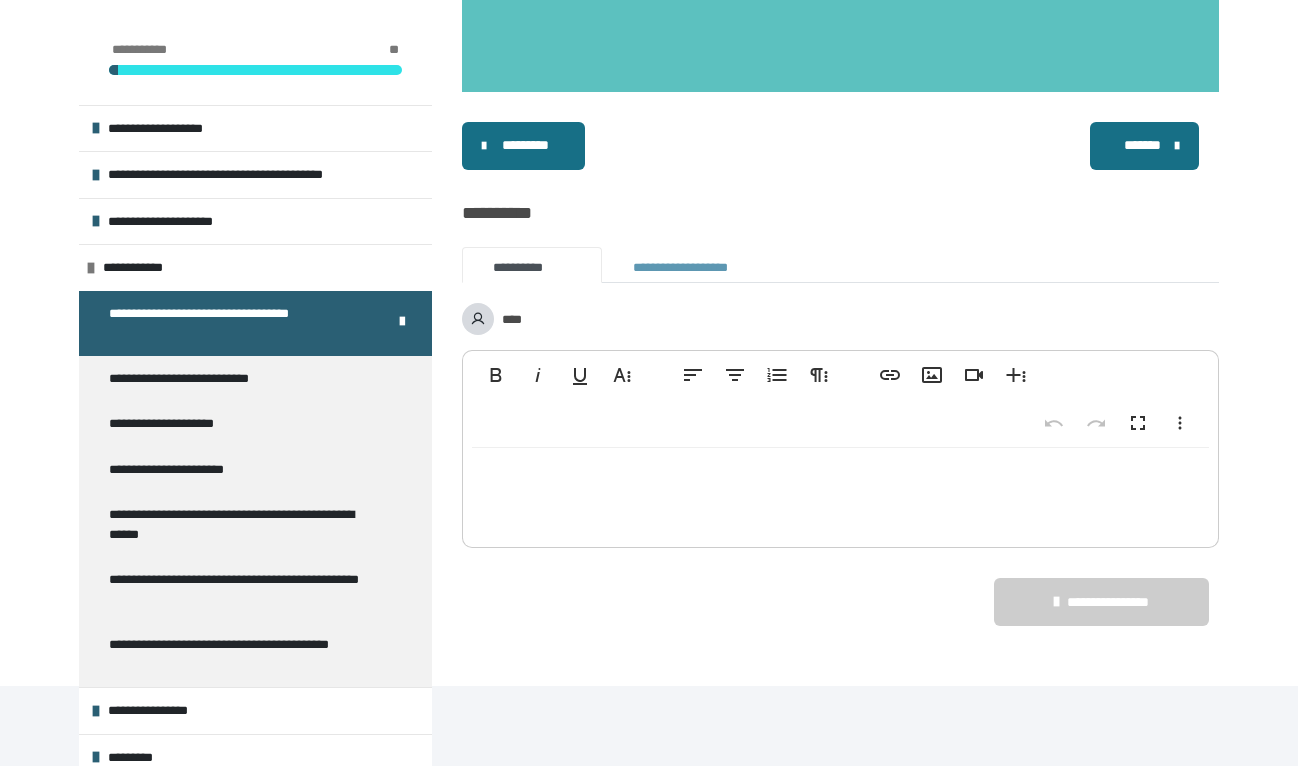 scroll, scrollTop: 2895, scrollLeft: 0, axis: vertical 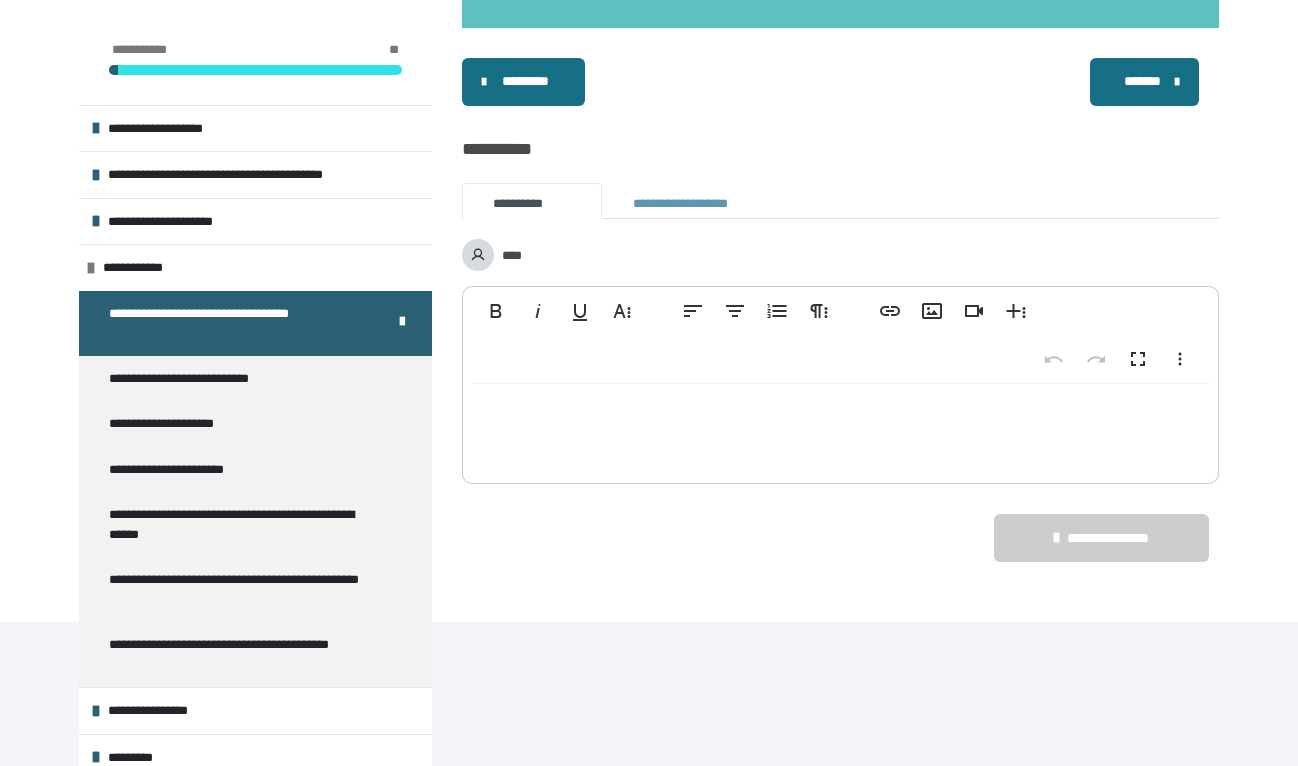 click on "*******" at bounding box center [1142, 81] 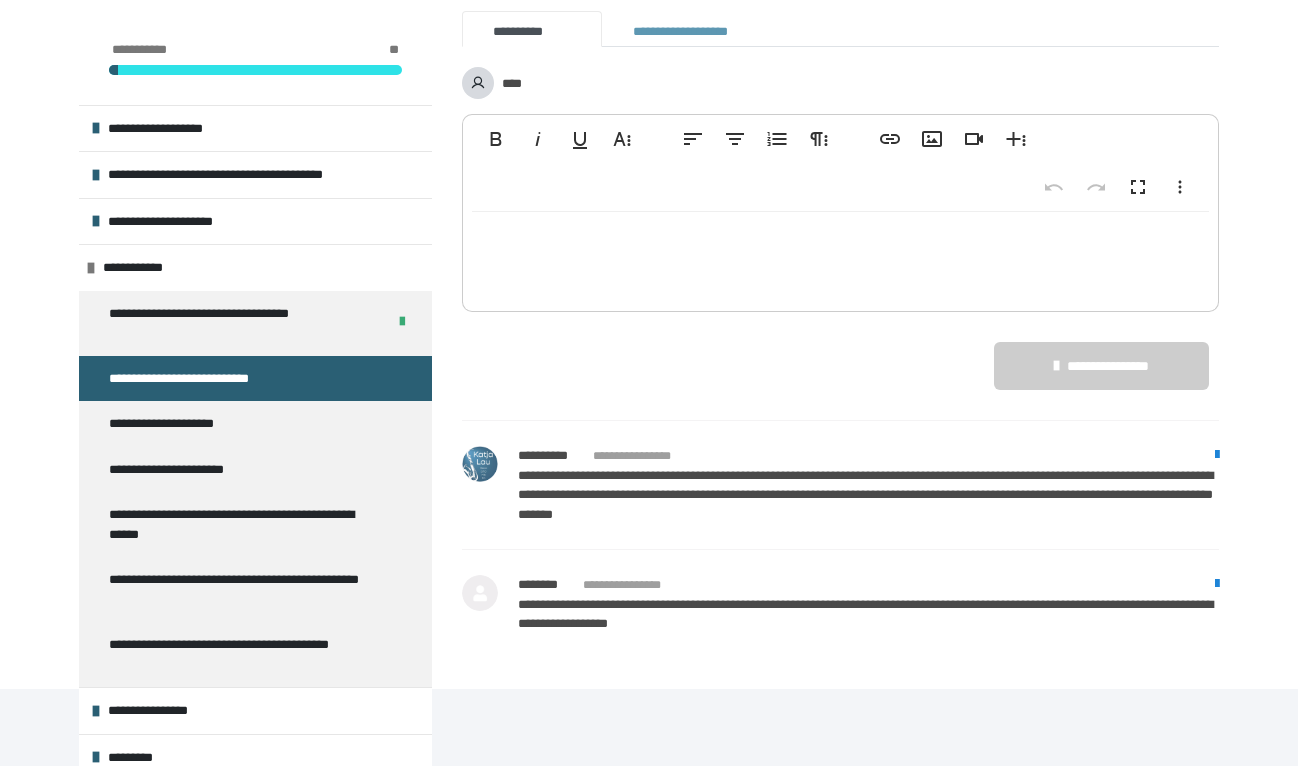scroll, scrollTop: 3383, scrollLeft: 0, axis: vertical 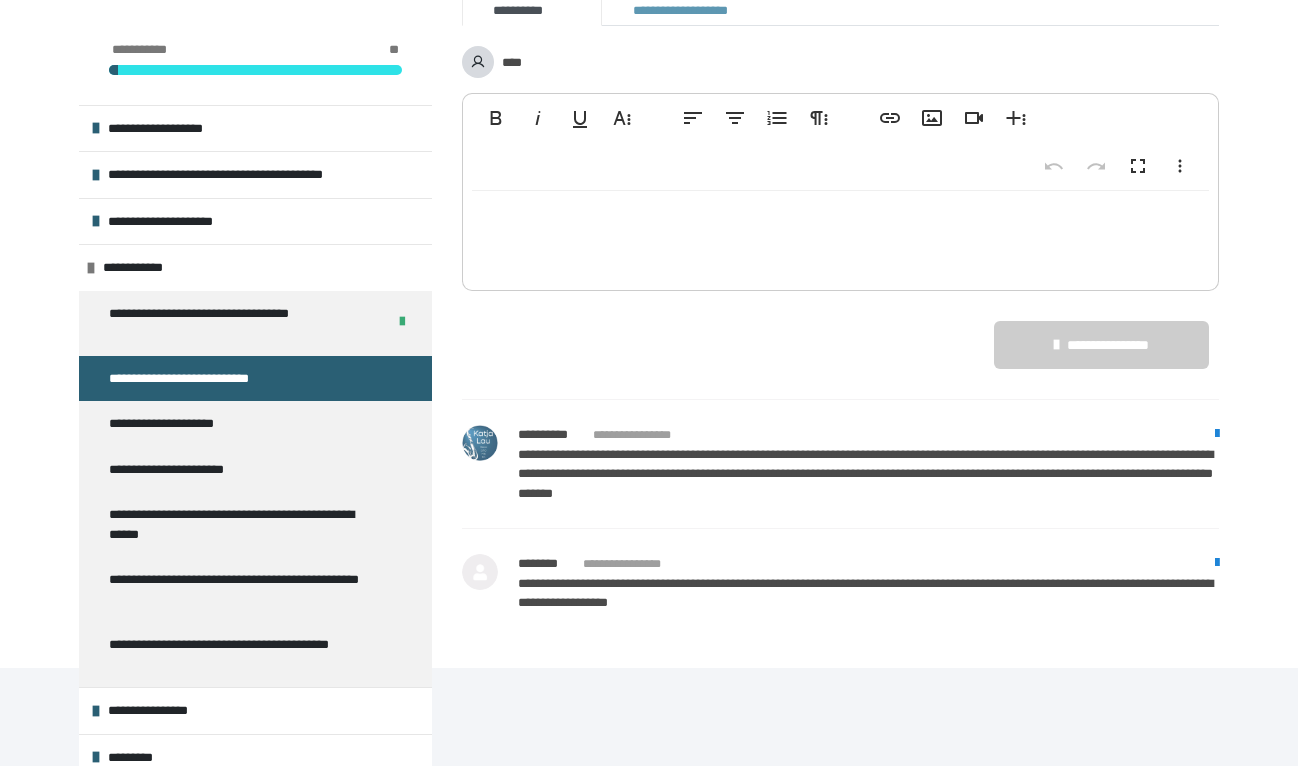 click on "*******" at bounding box center (1142, -112) 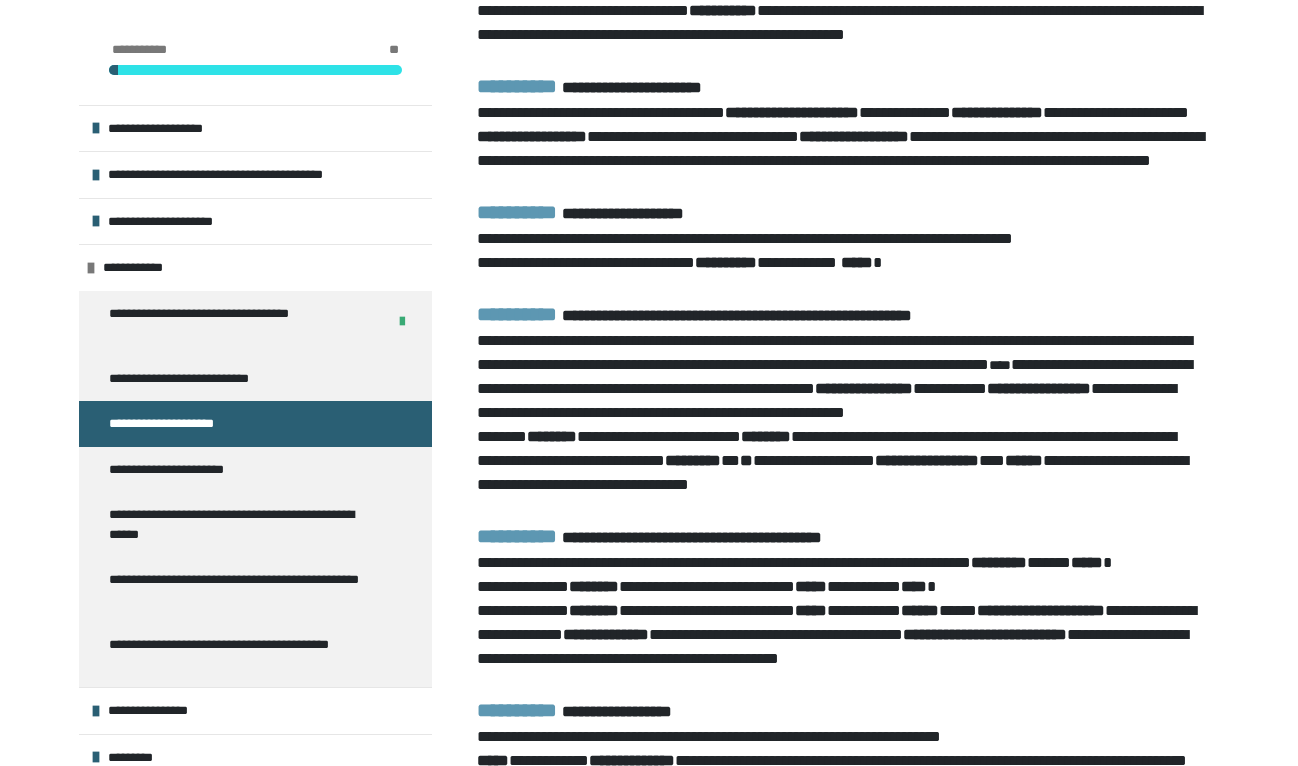 scroll, scrollTop: 1003, scrollLeft: 0, axis: vertical 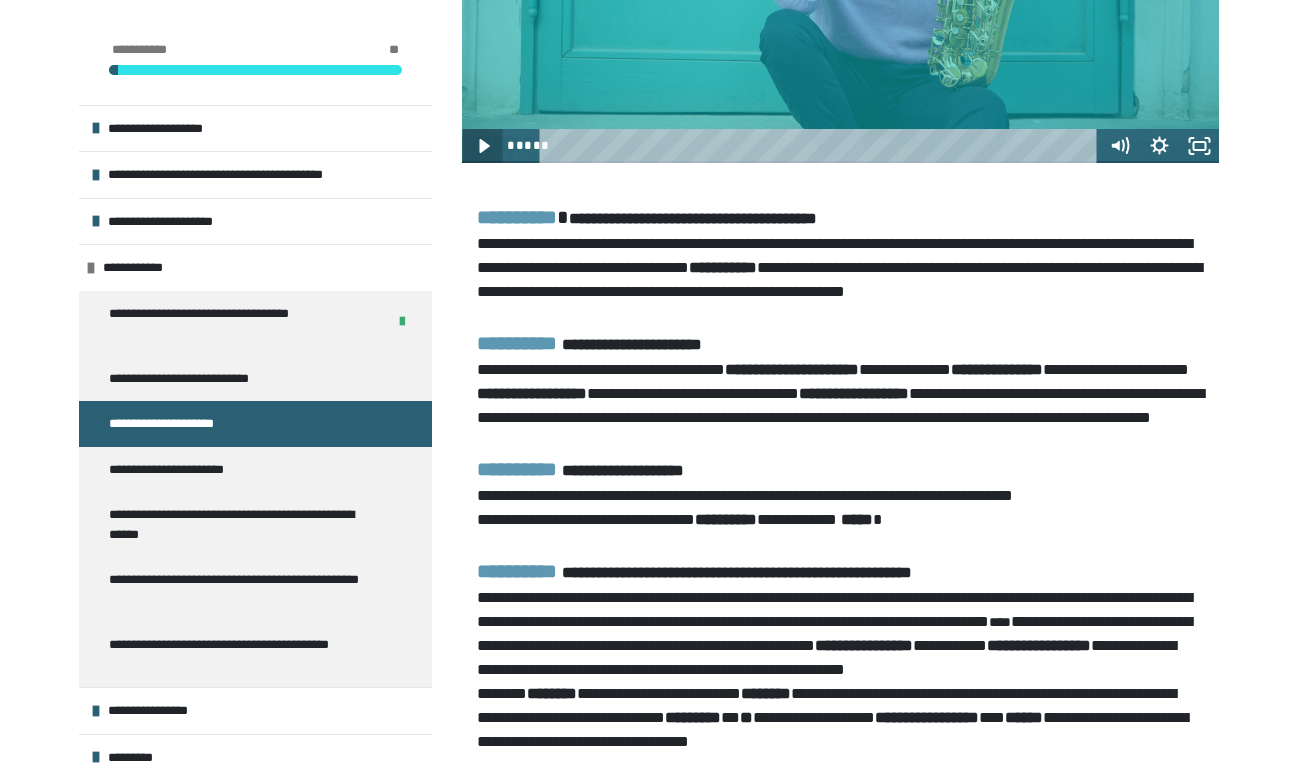click 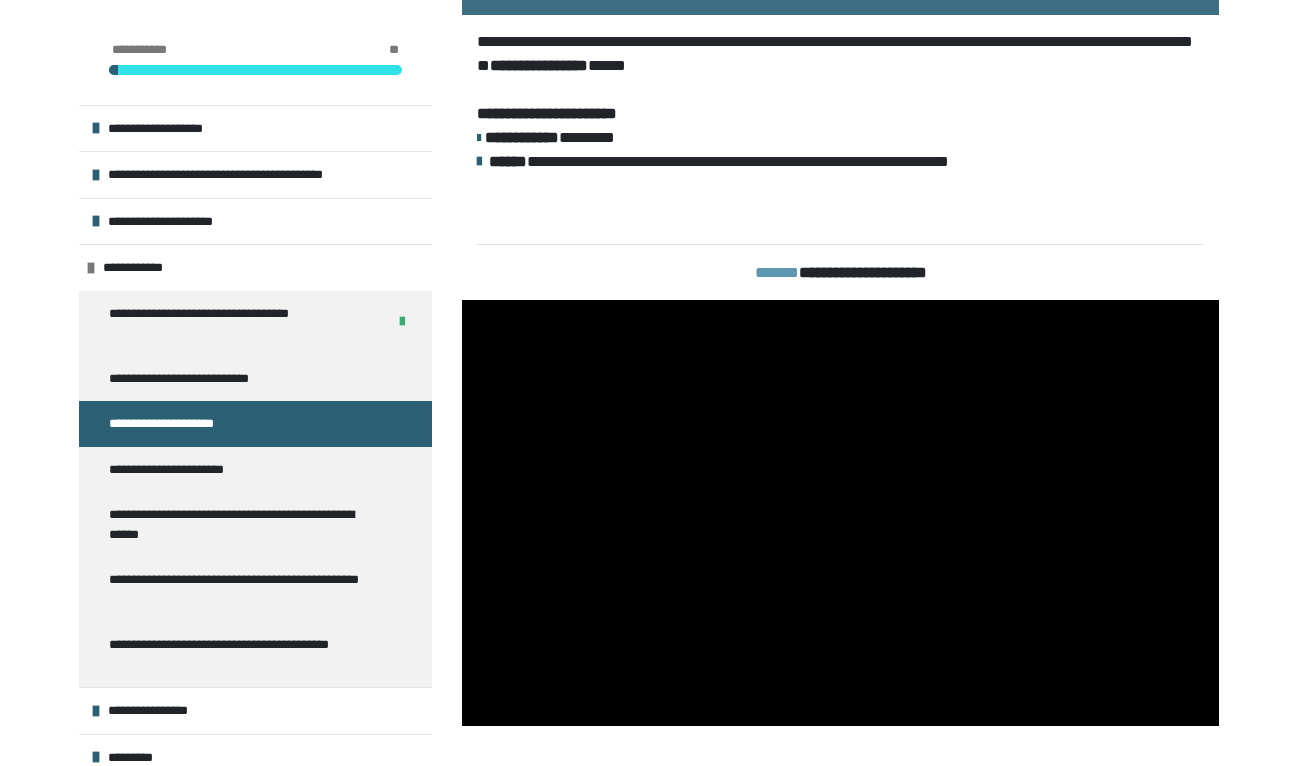 scroll, scrollTop: 440, scrollLeft: 0, axis: vertical 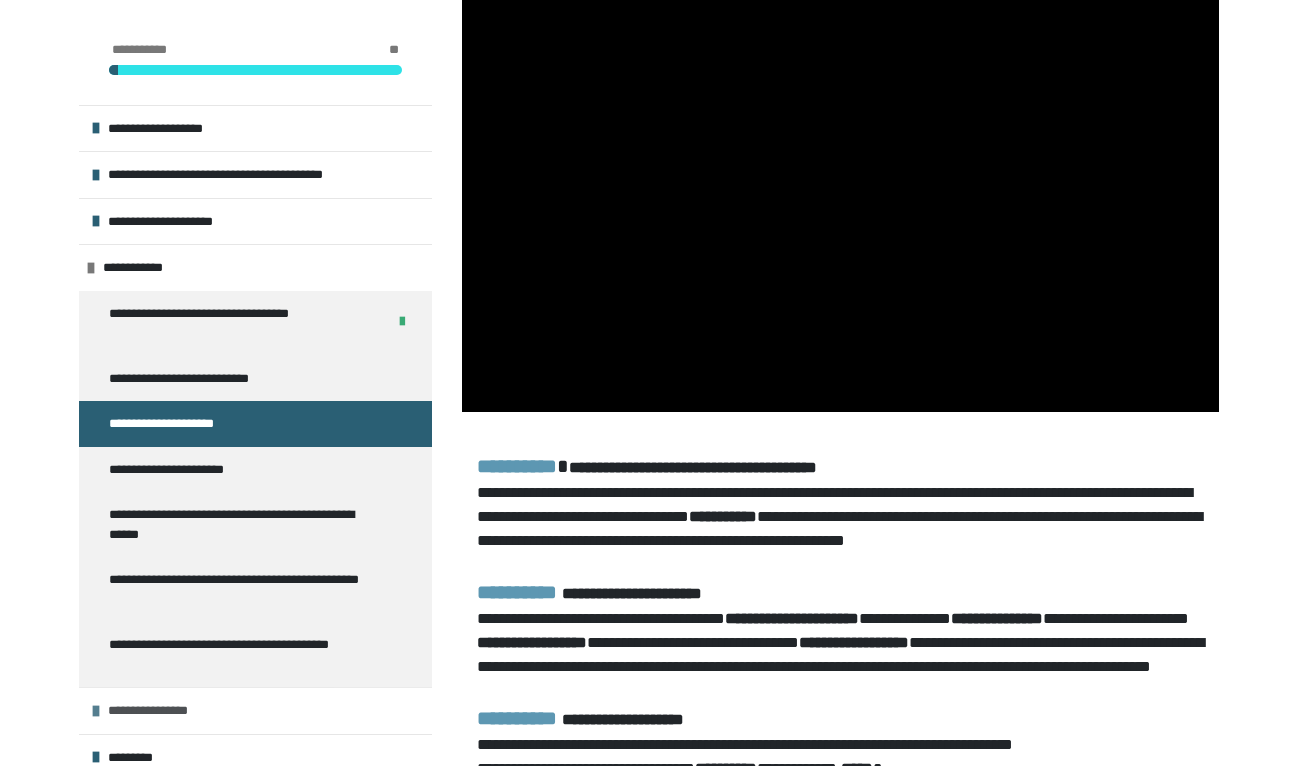 click on "**********" at bounding box center (157, 711) 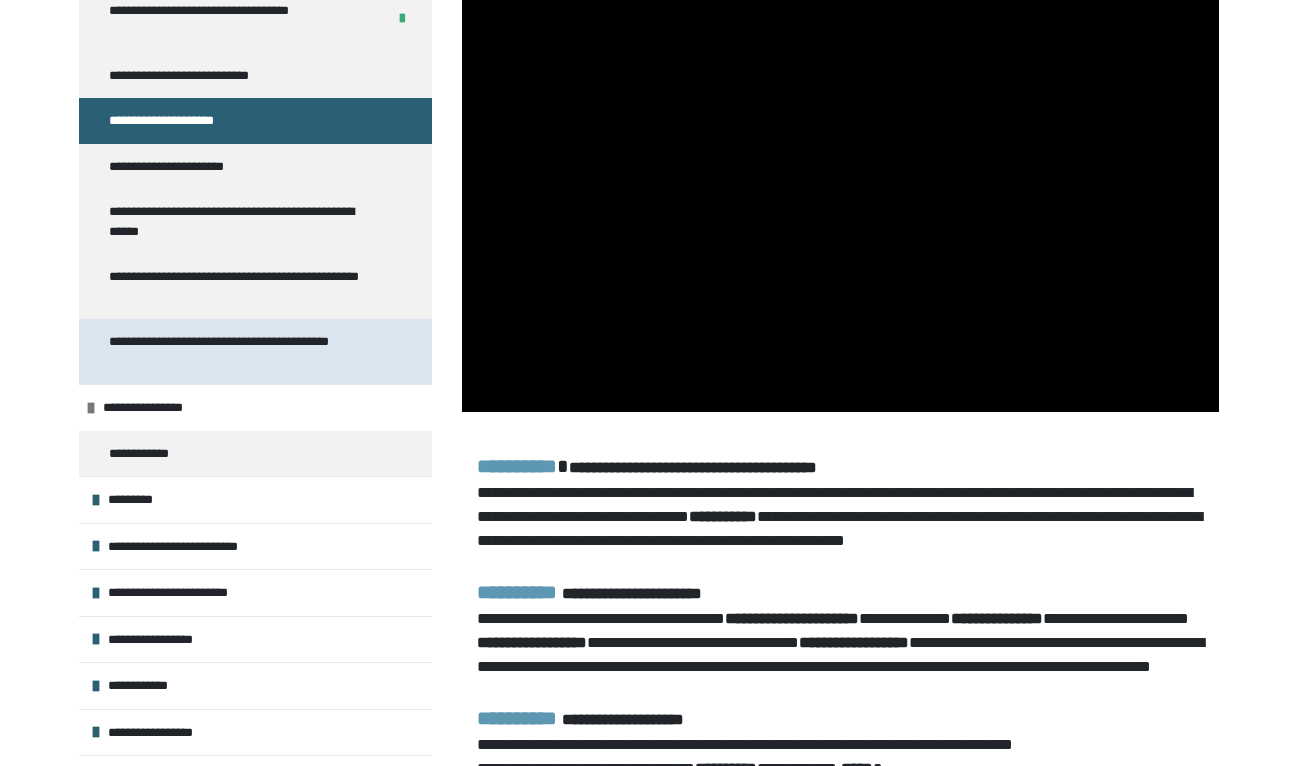 scroll, scrollTop: 318, scrollLeft: 0, axis: vertical 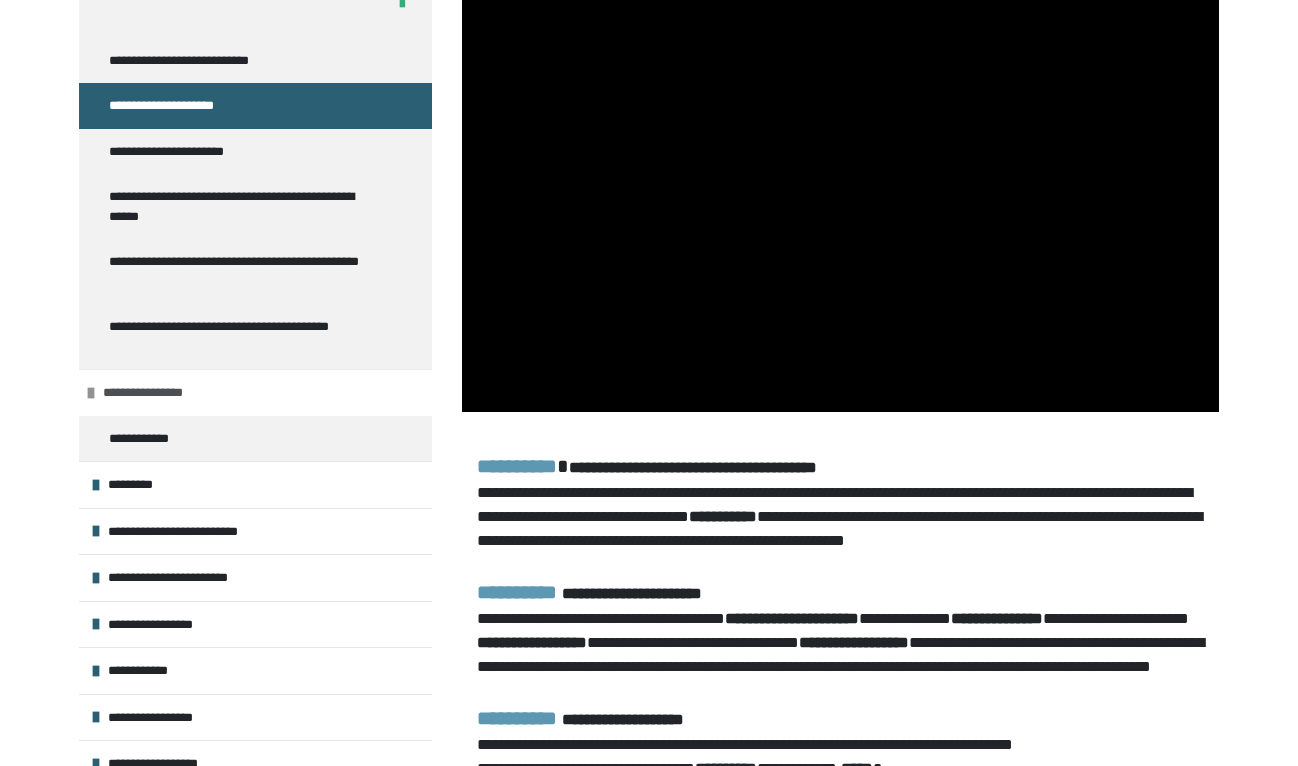 click on "**********" at bounding box center [152, 393] 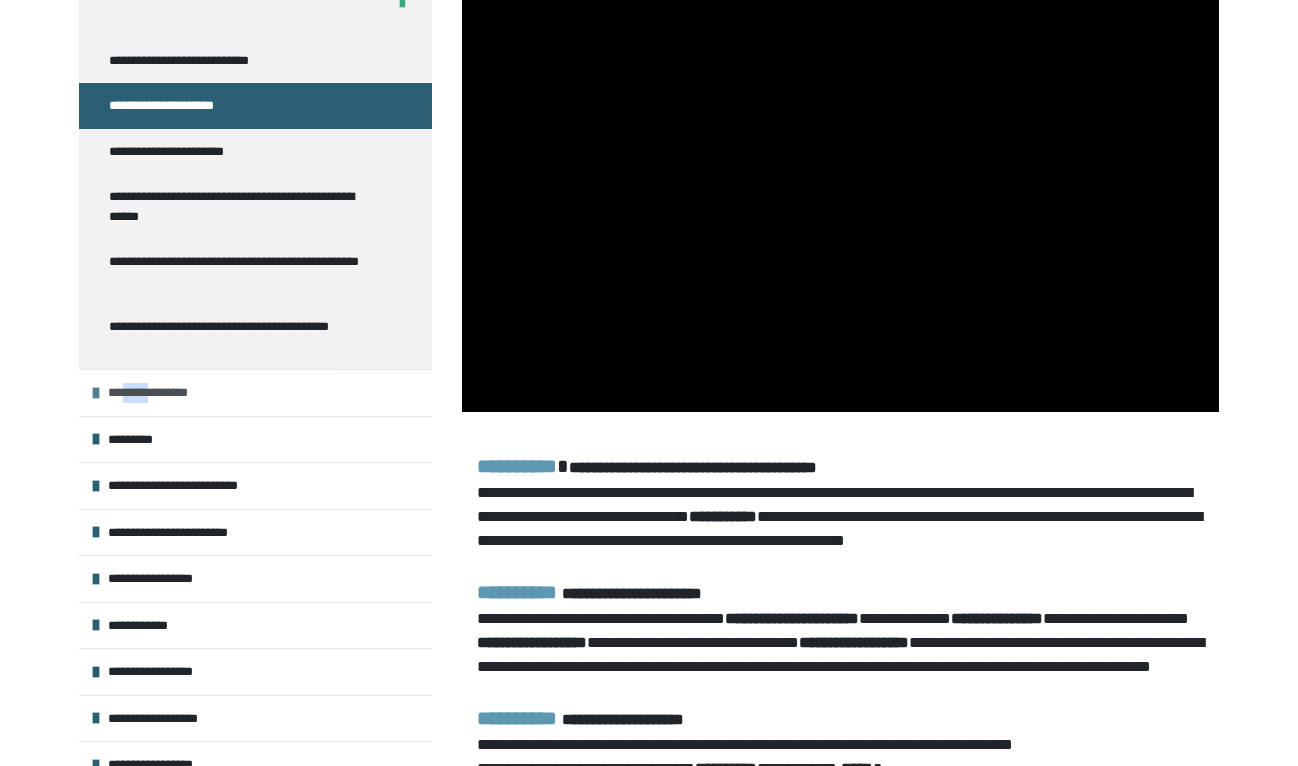 click on "**********" at bounding box center (157, 393) 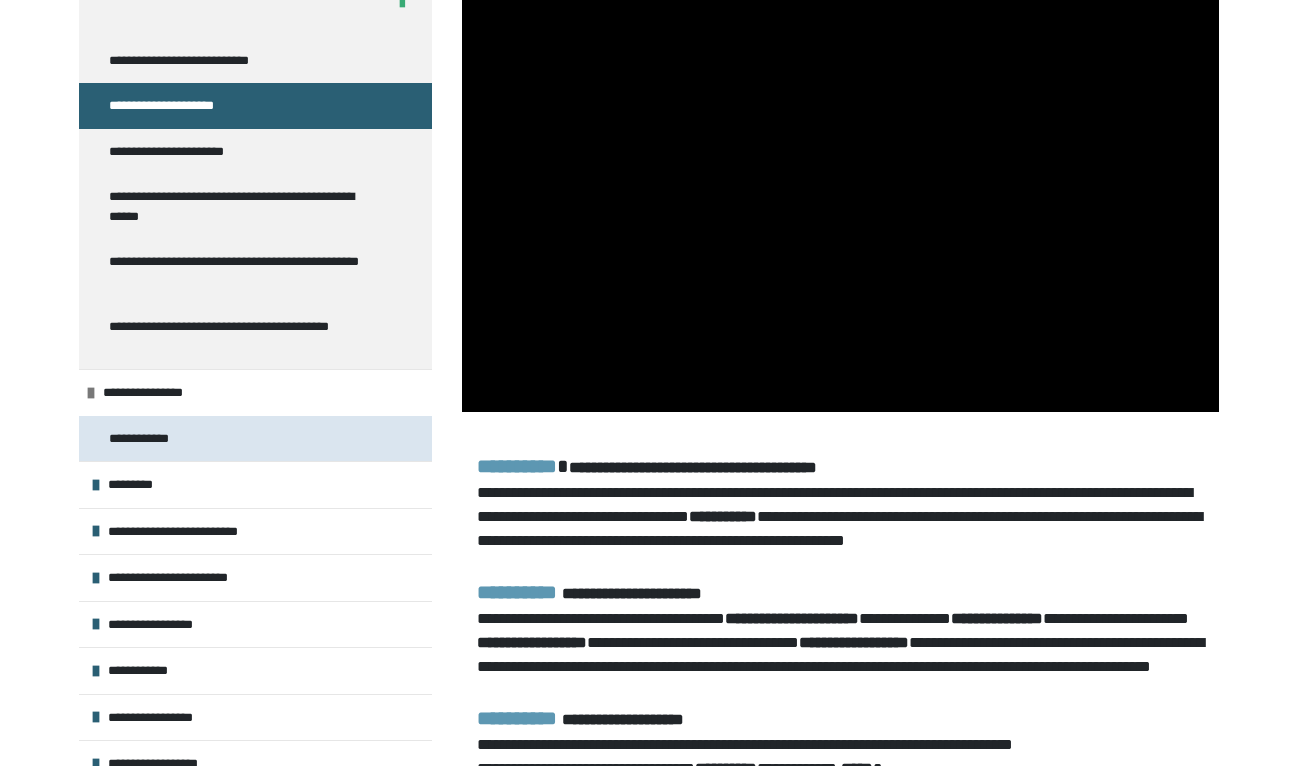 drag, startPoint x: 149, startPoint y: 386, endPoint x: 120, endPoint y: 437, distance: 58.66856 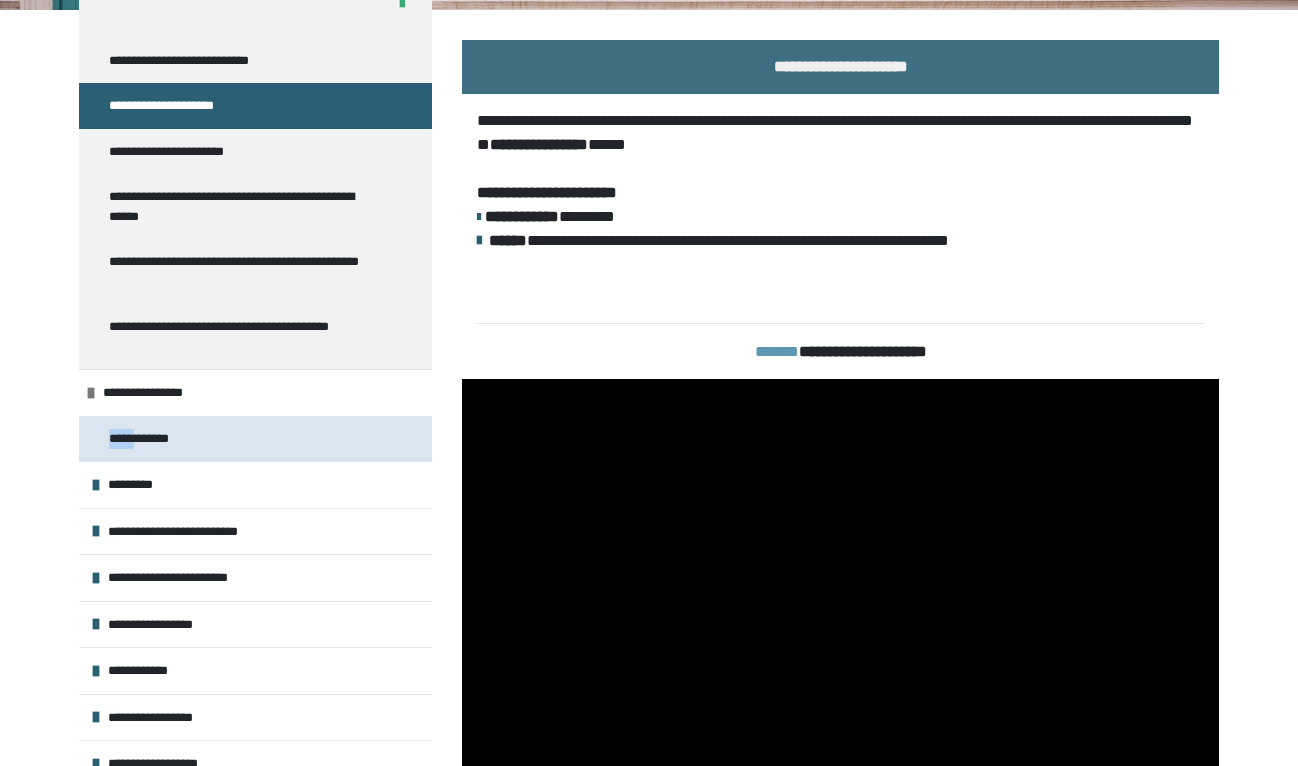 click on "**********" at bounding box center (145, 439) 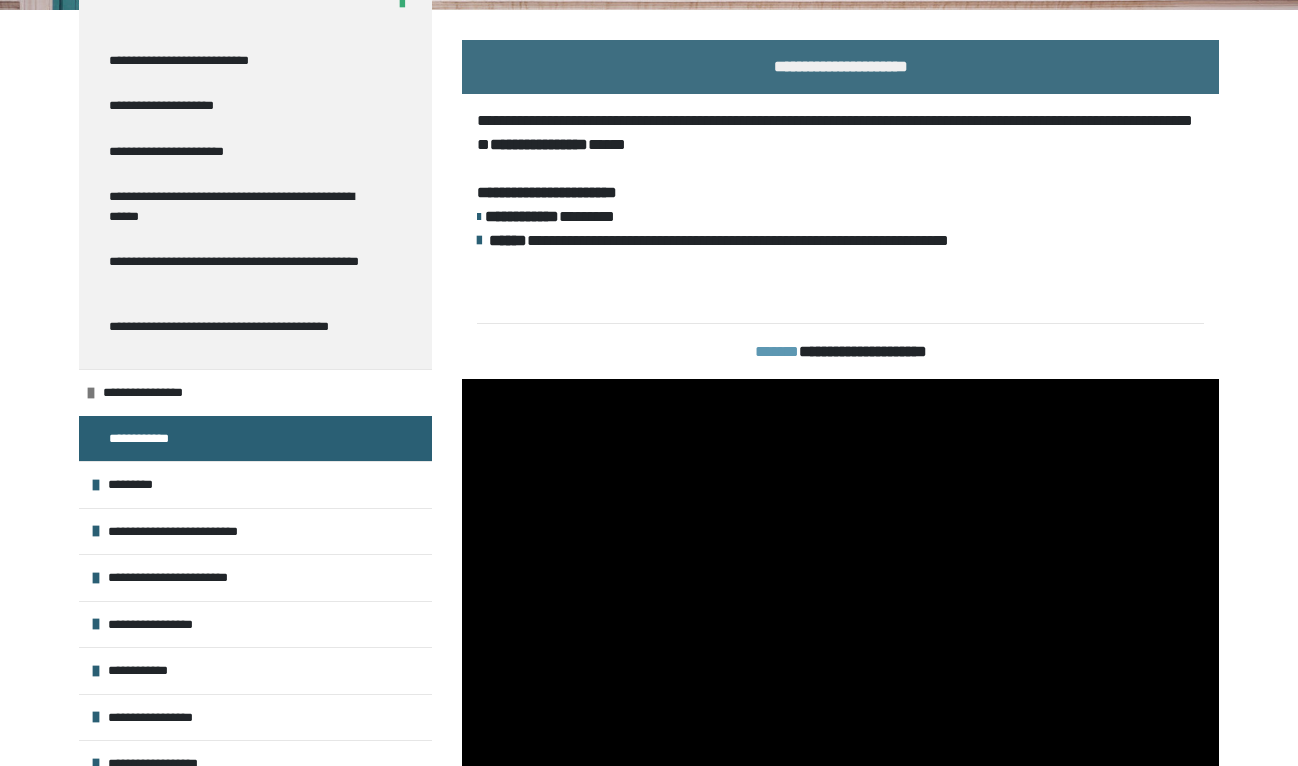 drag, startPoint x: 120, startPoint y: 437, endPoint x: 221, endPoint y: 444, distance: 101.24229 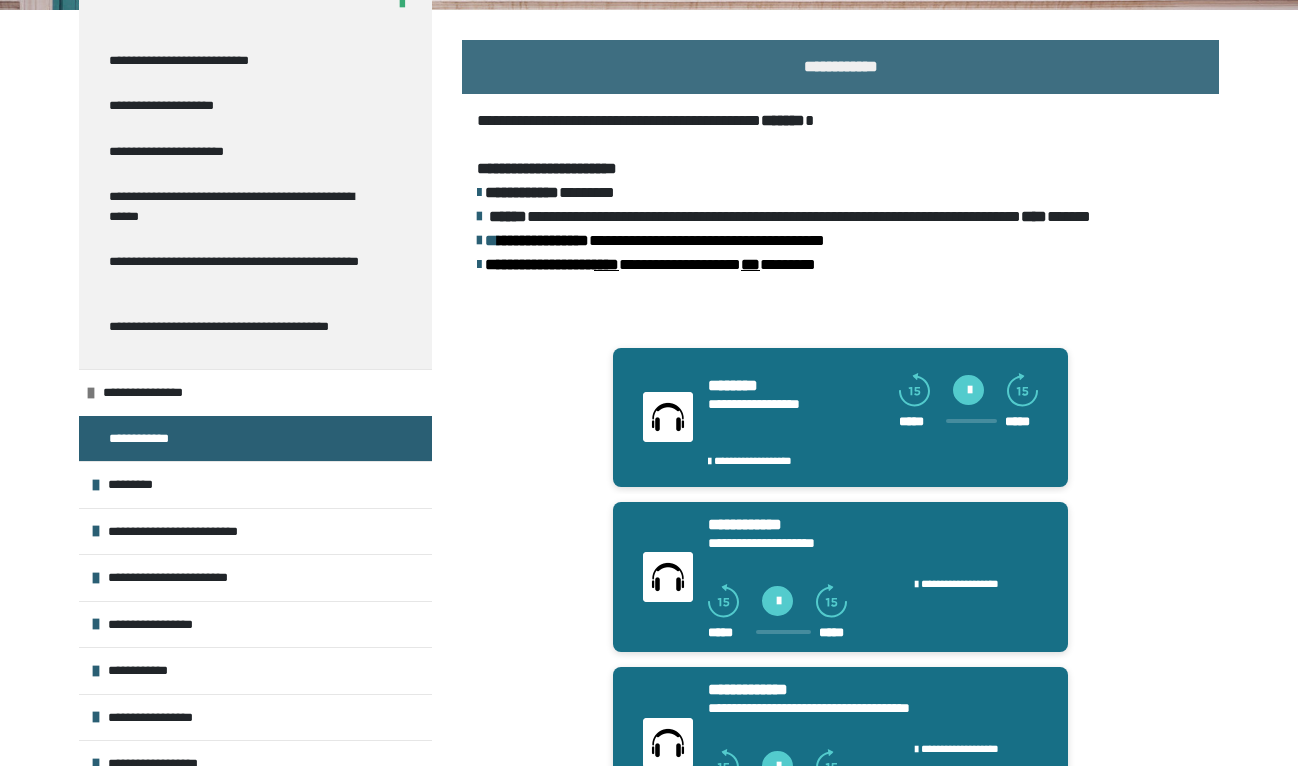 click at bounding box center (668, 417) 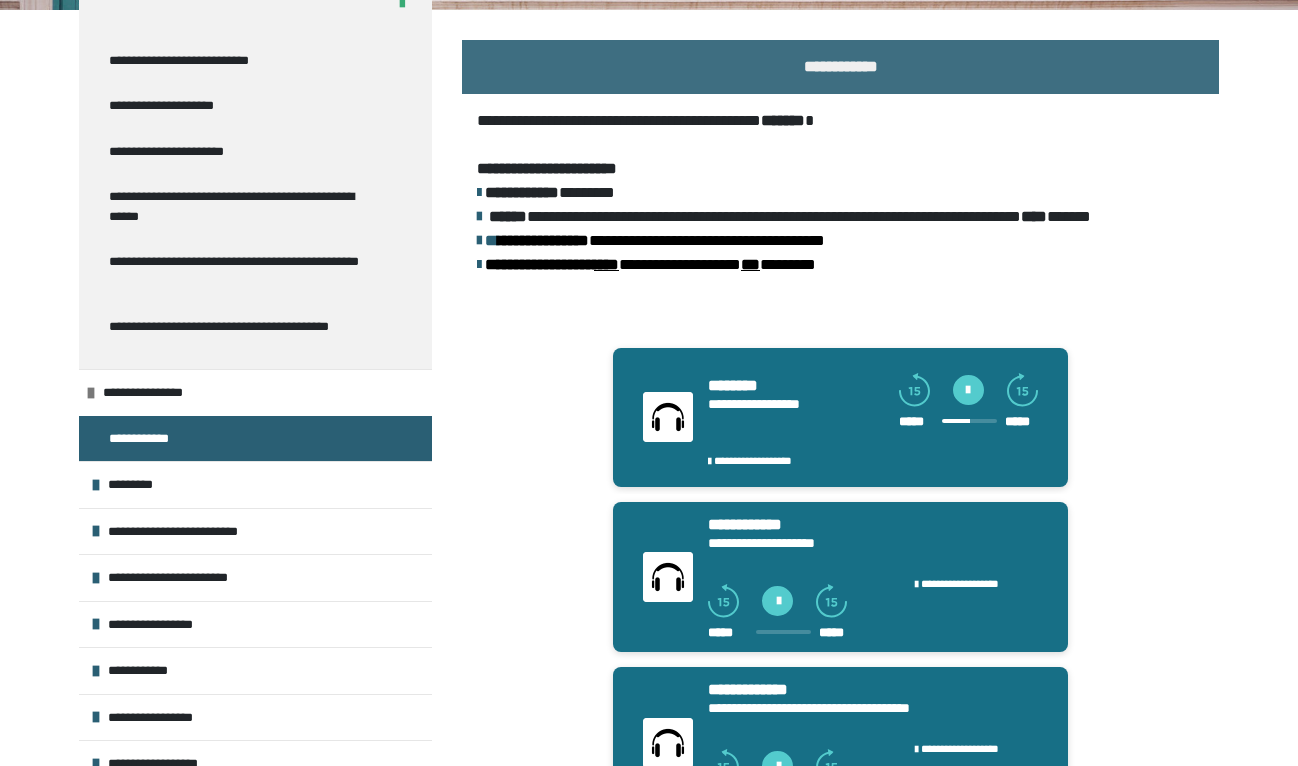 click at bounding box center [777, 601] 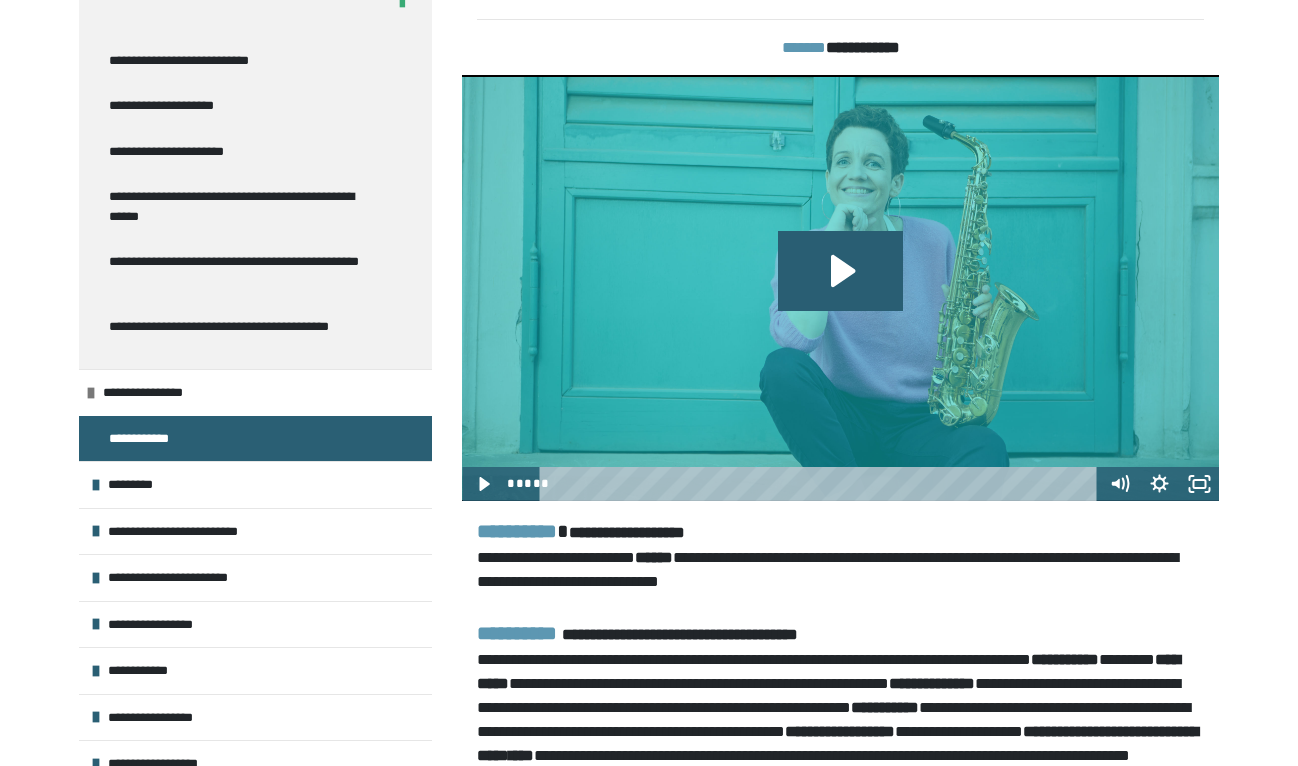 scroll, scrollTop: 1484, scrollLeft: 0, axis: vertical 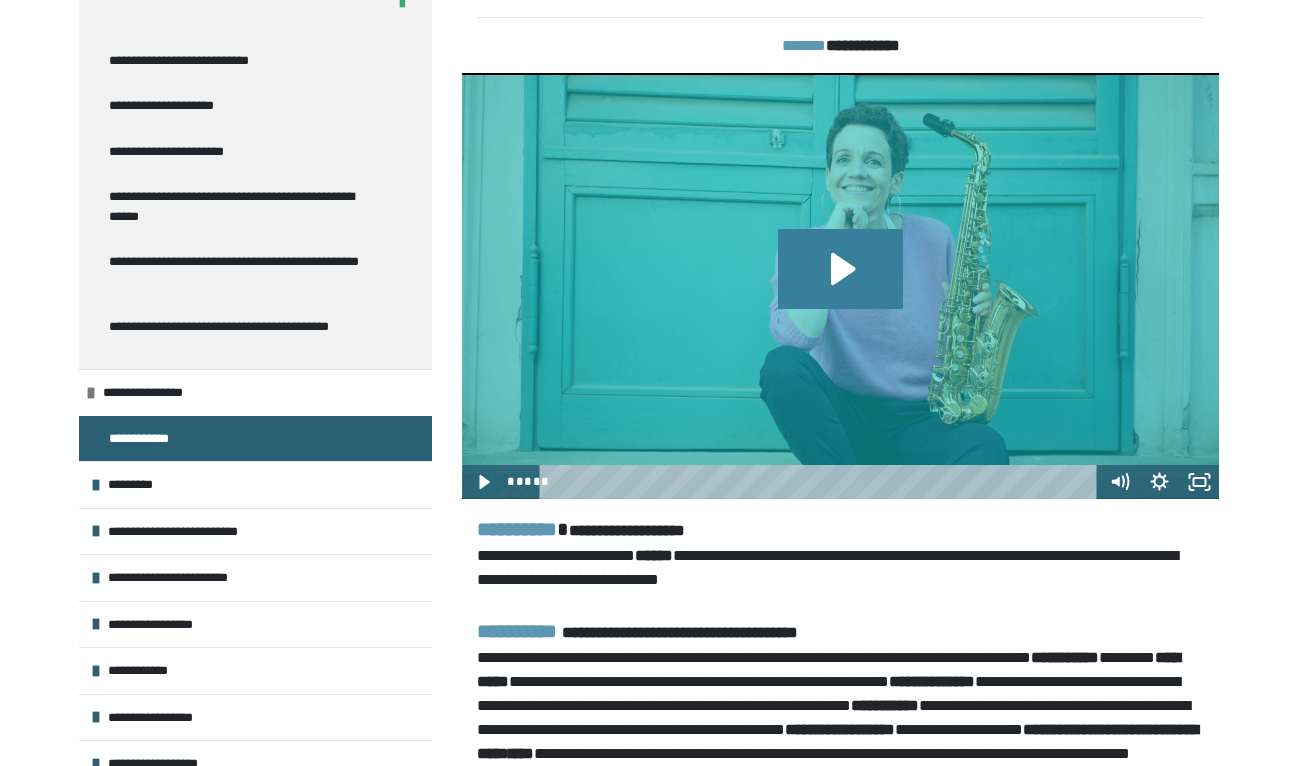 click 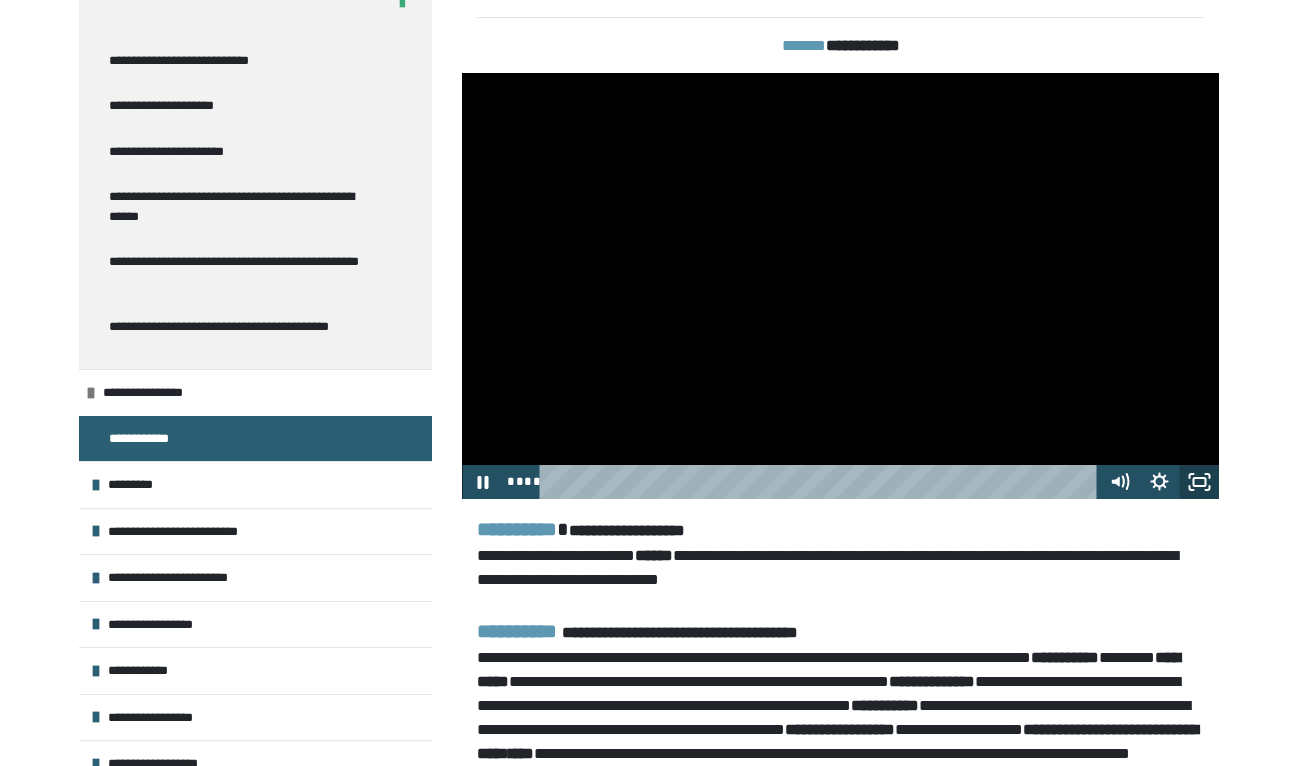 click 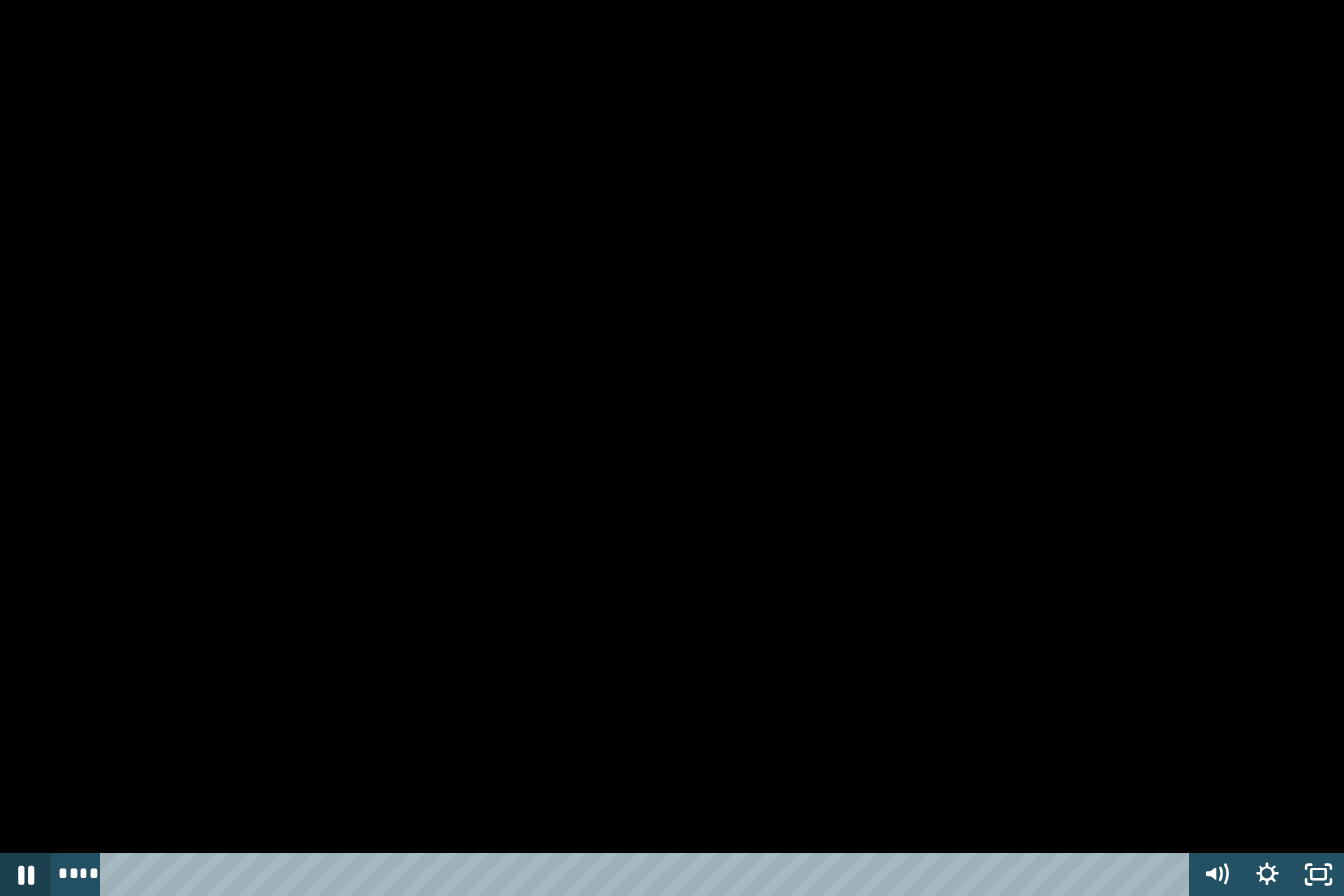 click 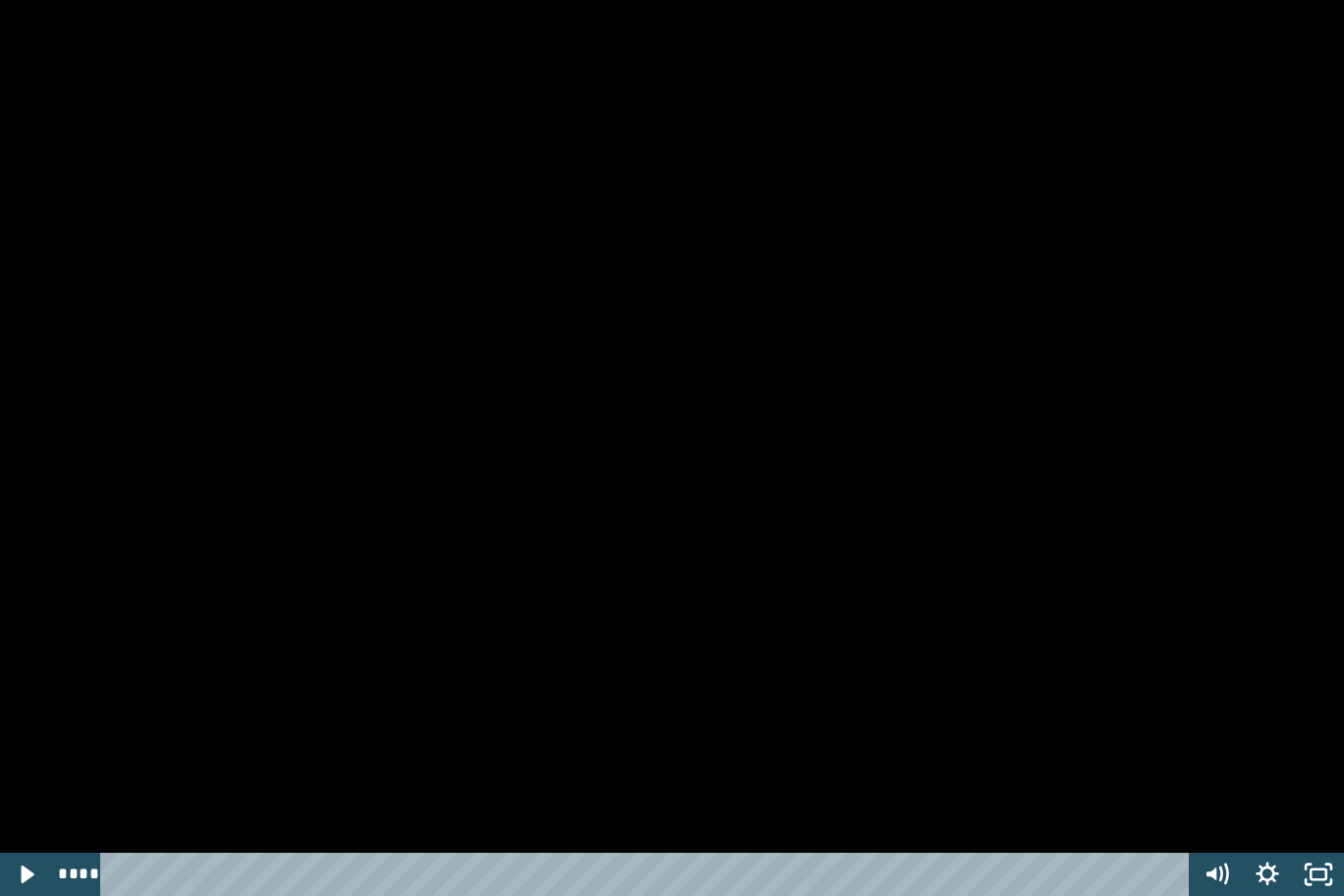 click at bounding box center (672, 448) 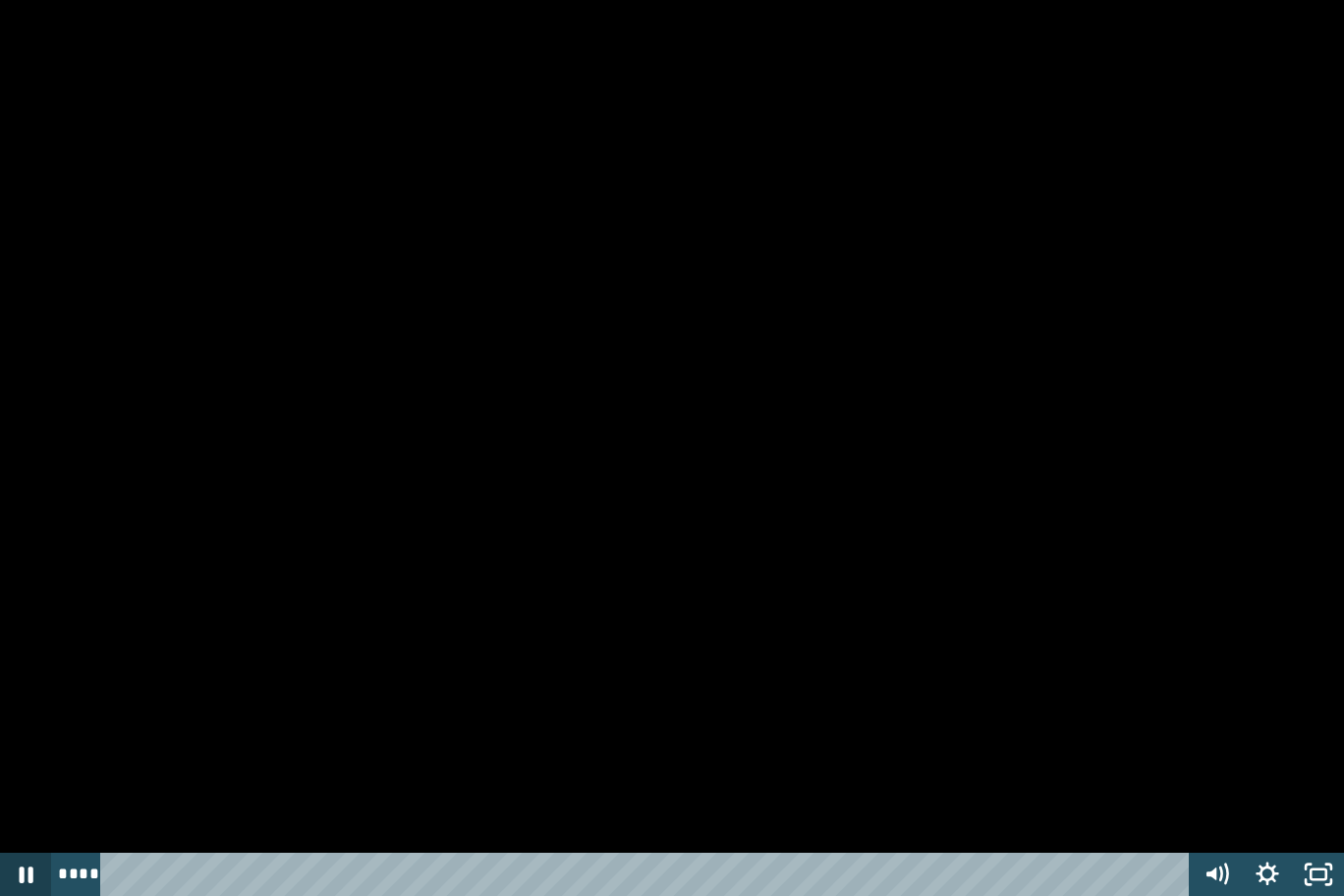 click 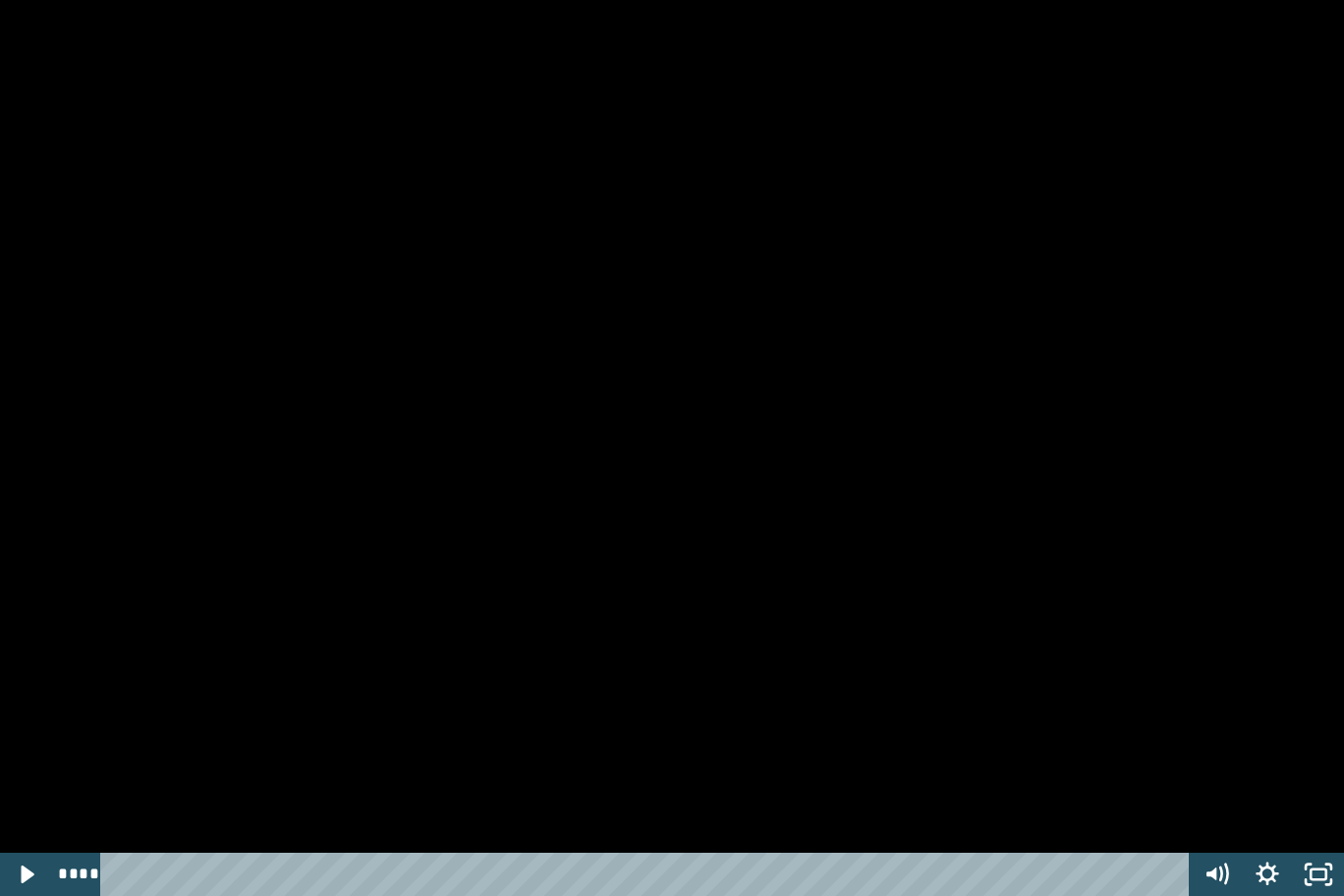 type 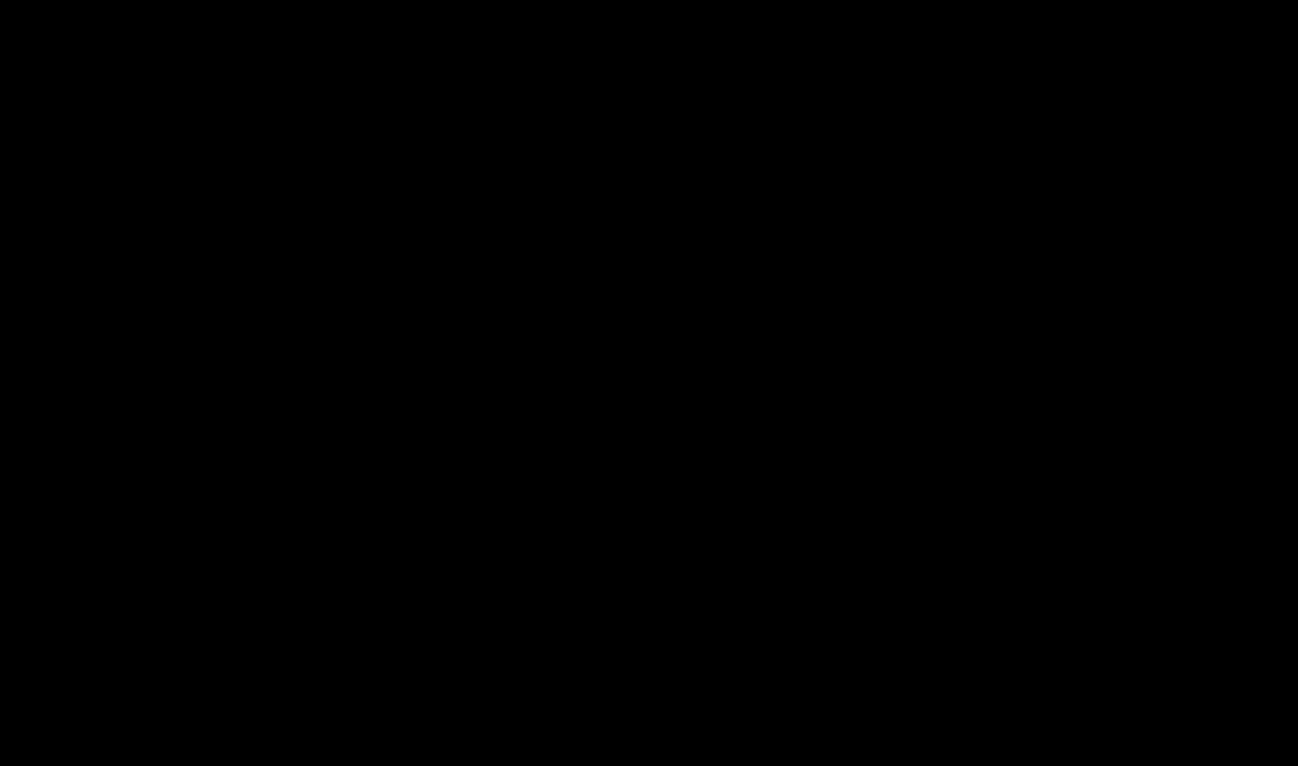 scroll, scrollTop: 25, scrollLeft: 0, axis: vertical 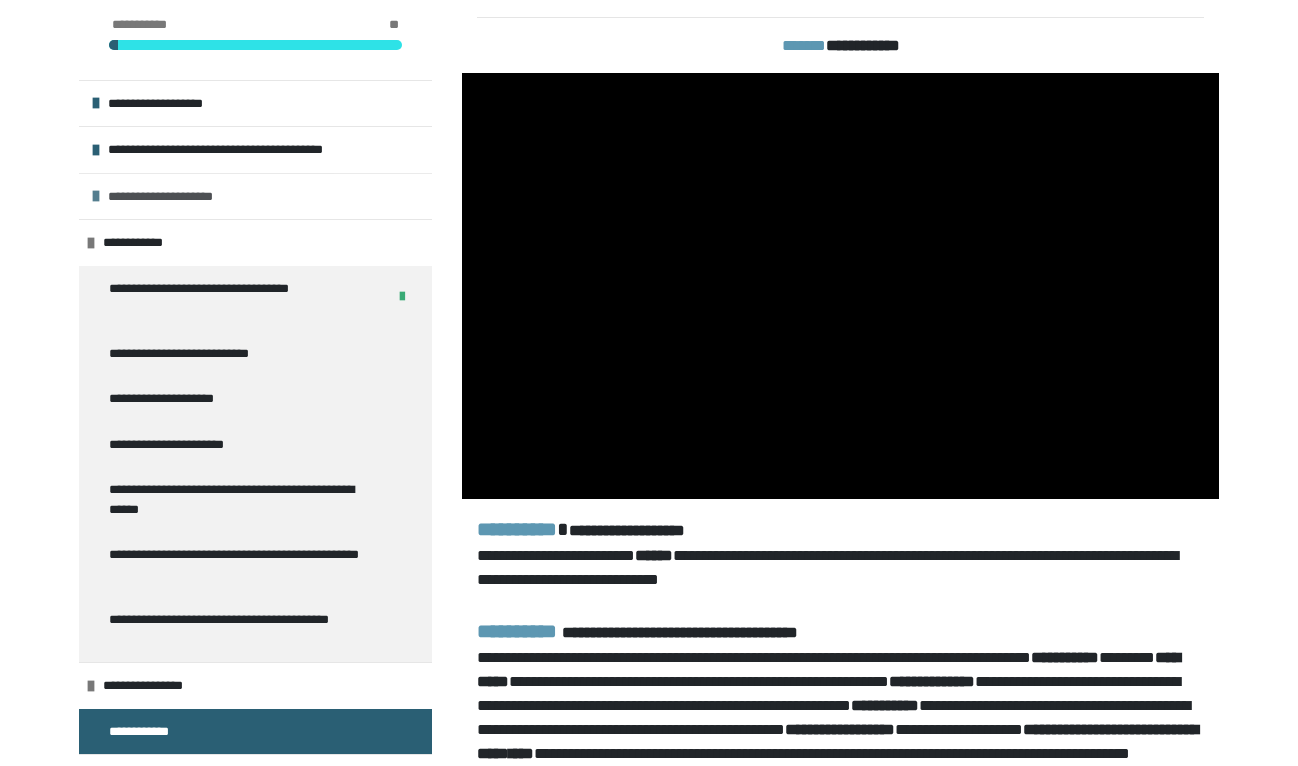 click on "**********" at bounding box center (172, 197) 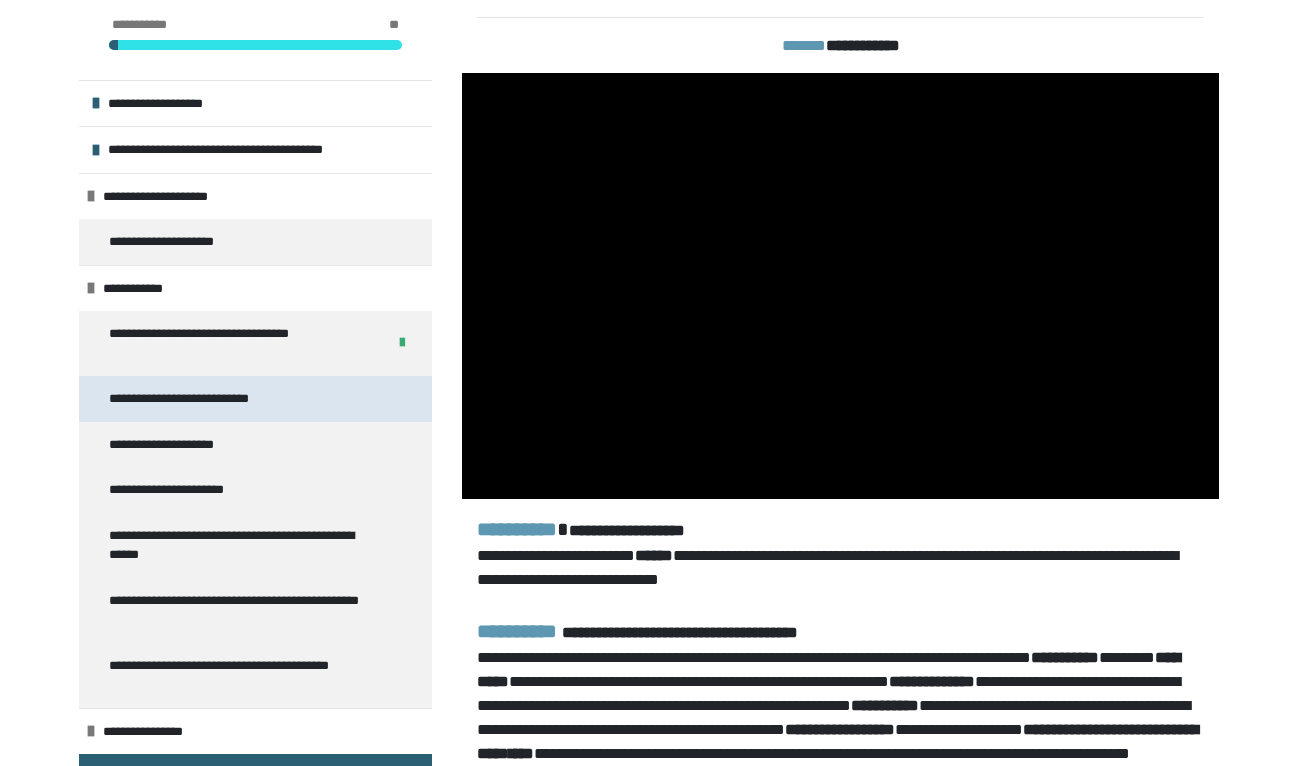 click on "**********" at bounding box center (192, 399) 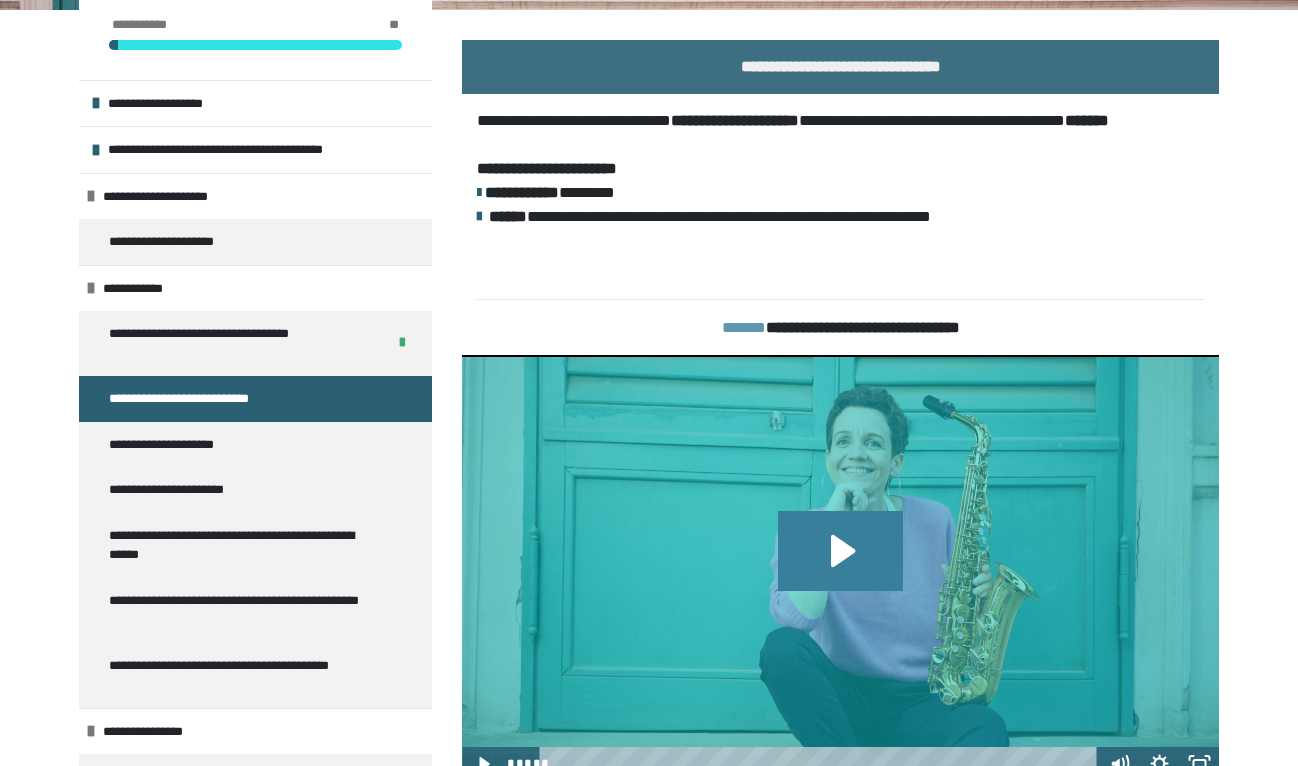 click 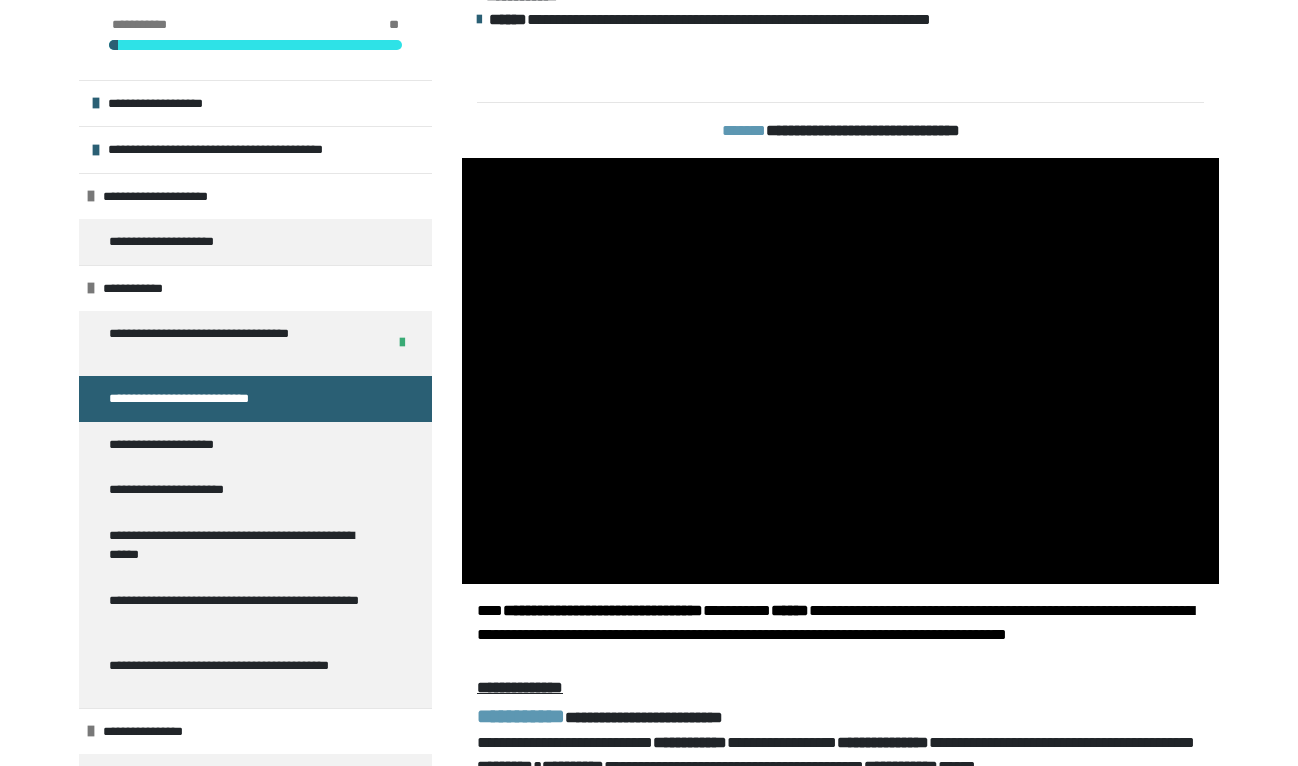 scroll, scrollTop: 556, scrollLeft: 0, axis: vertical 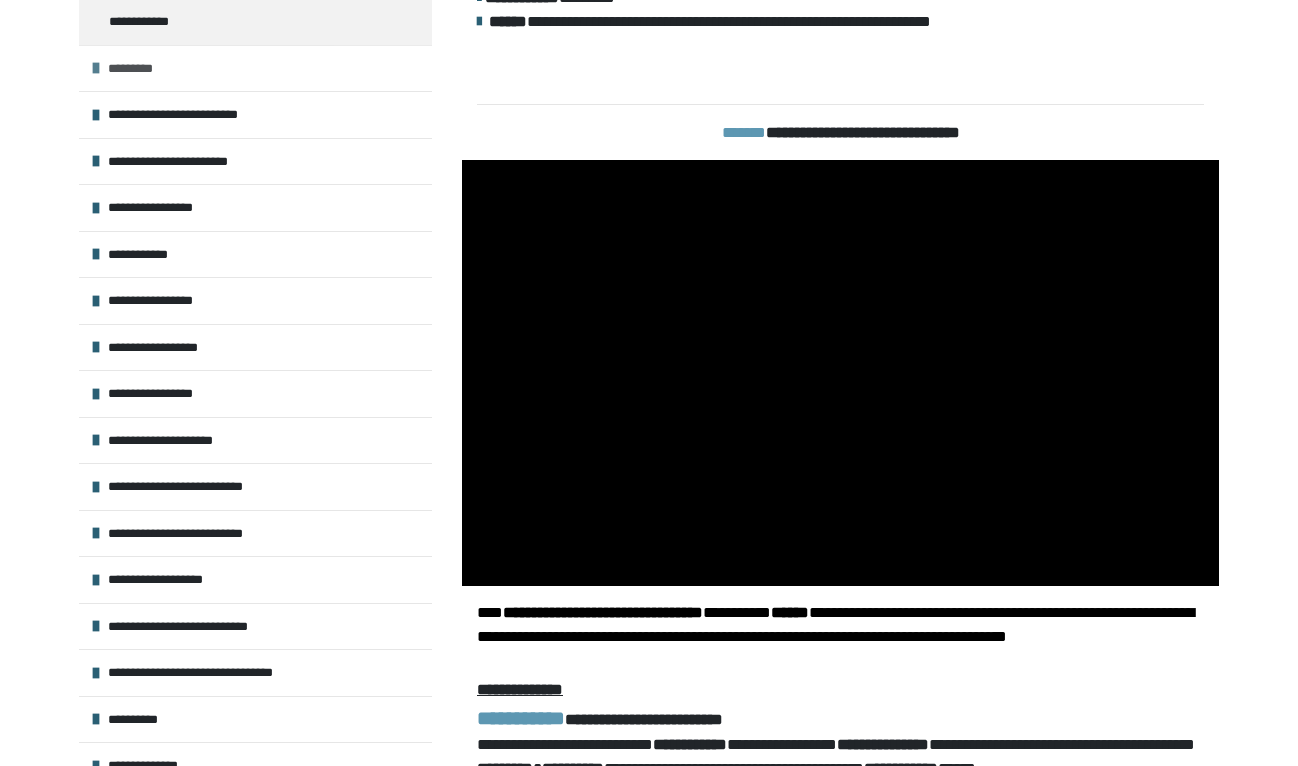 click on "*********" at bounding box center [138, 69] 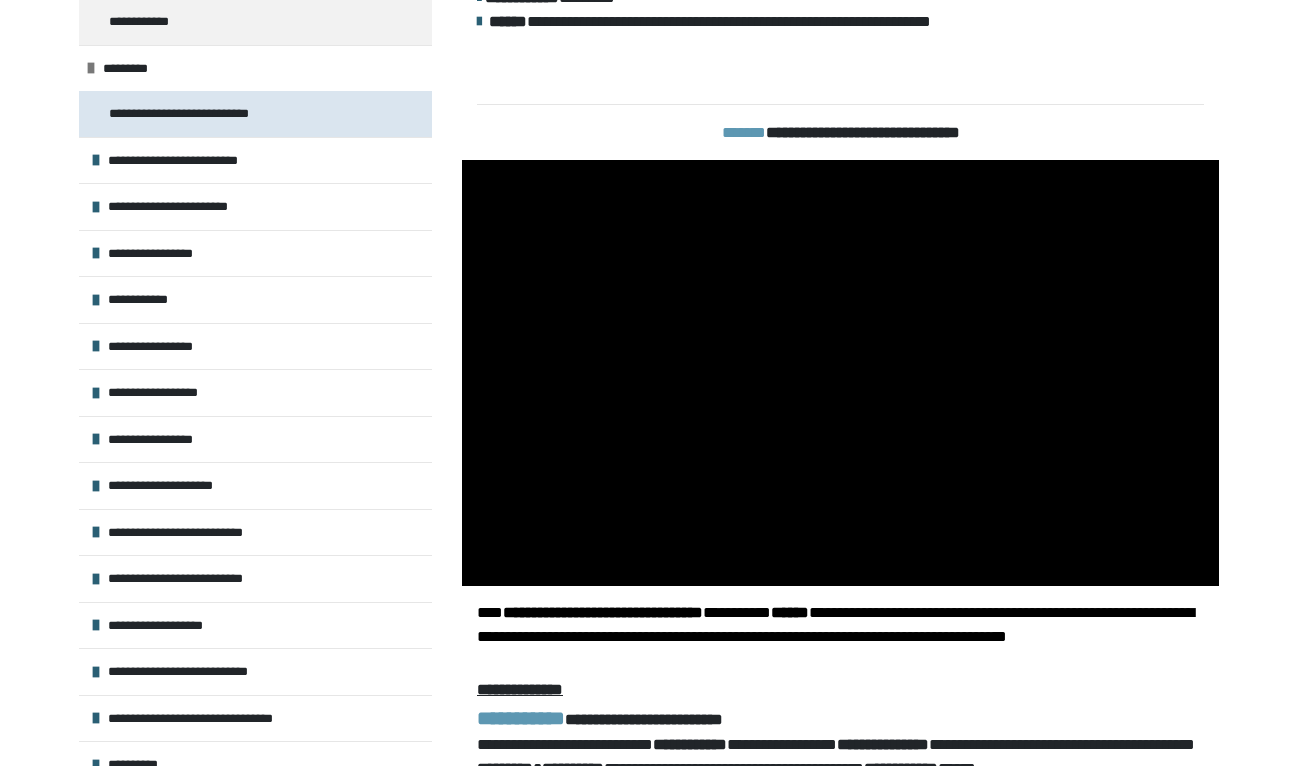 click on "**********" at bounding box center (199, 114) 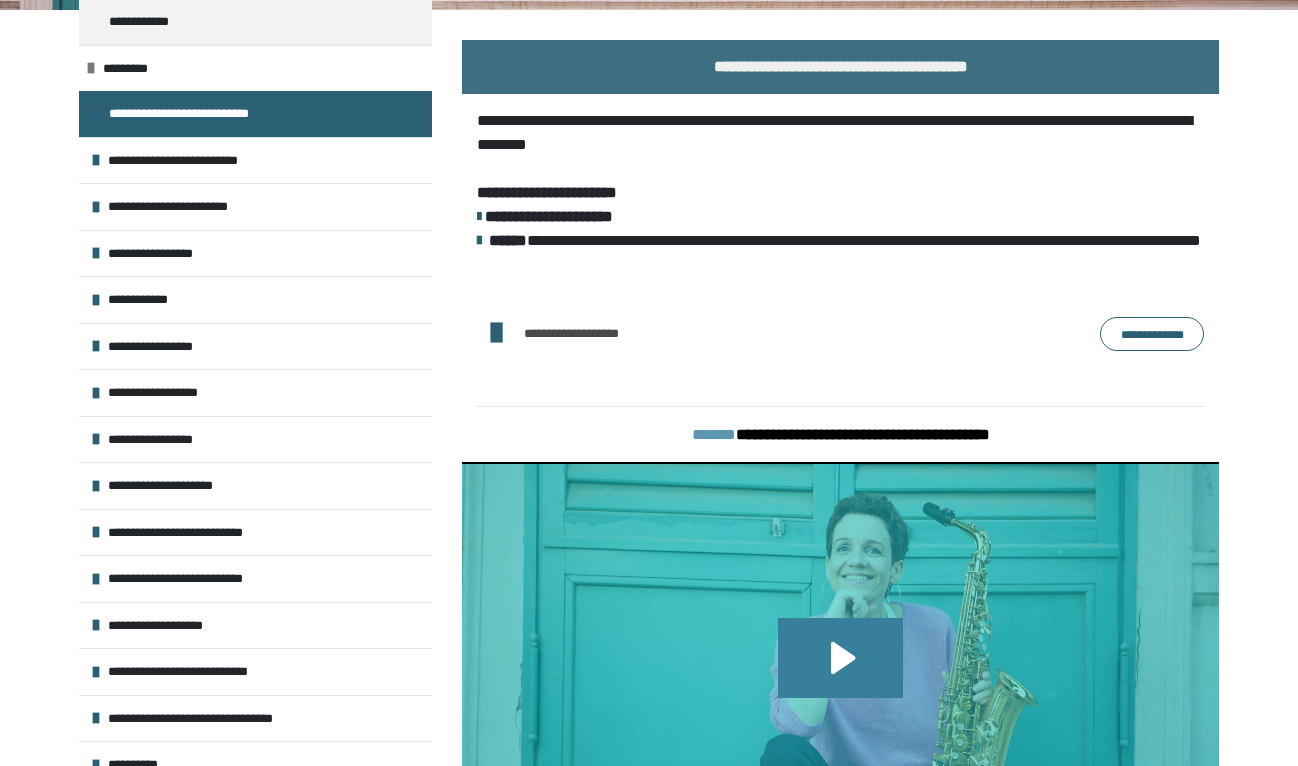 click 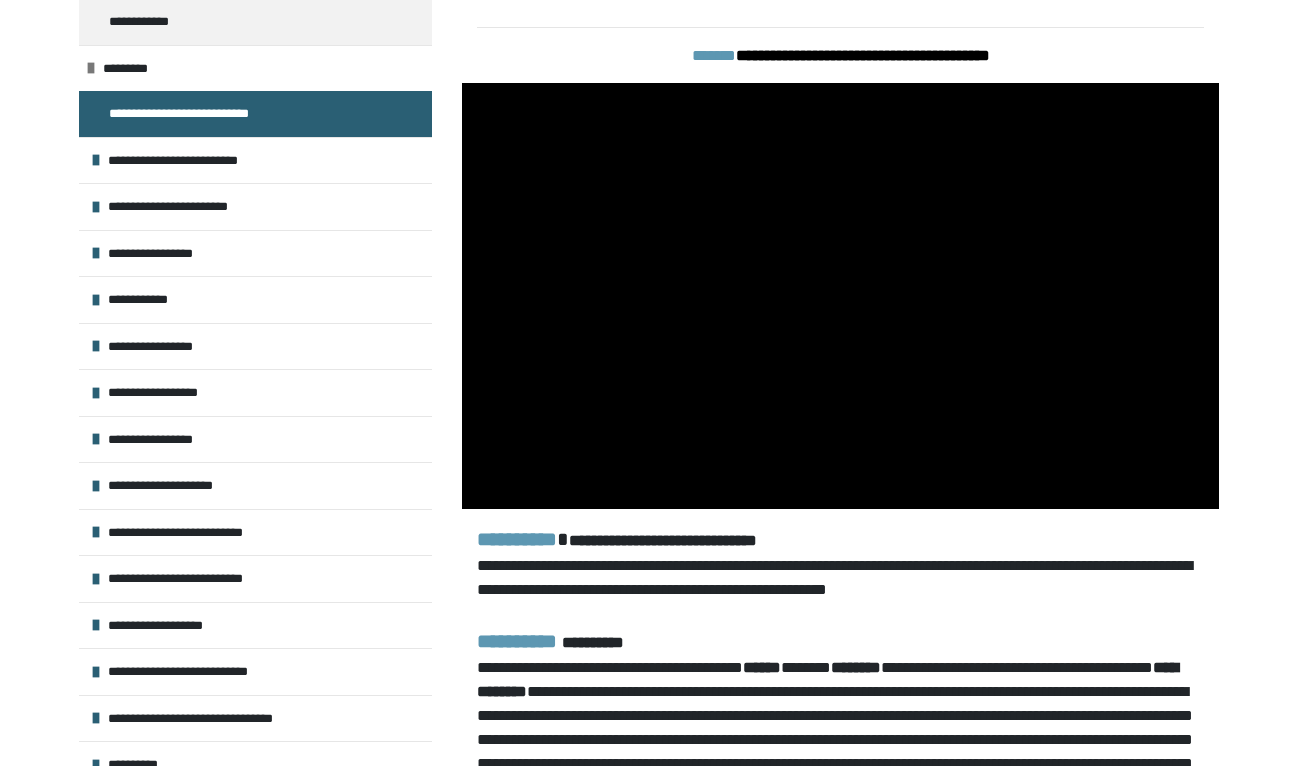 scroll, scrollTop: 689, scrollLeft: 0, axis: vertical 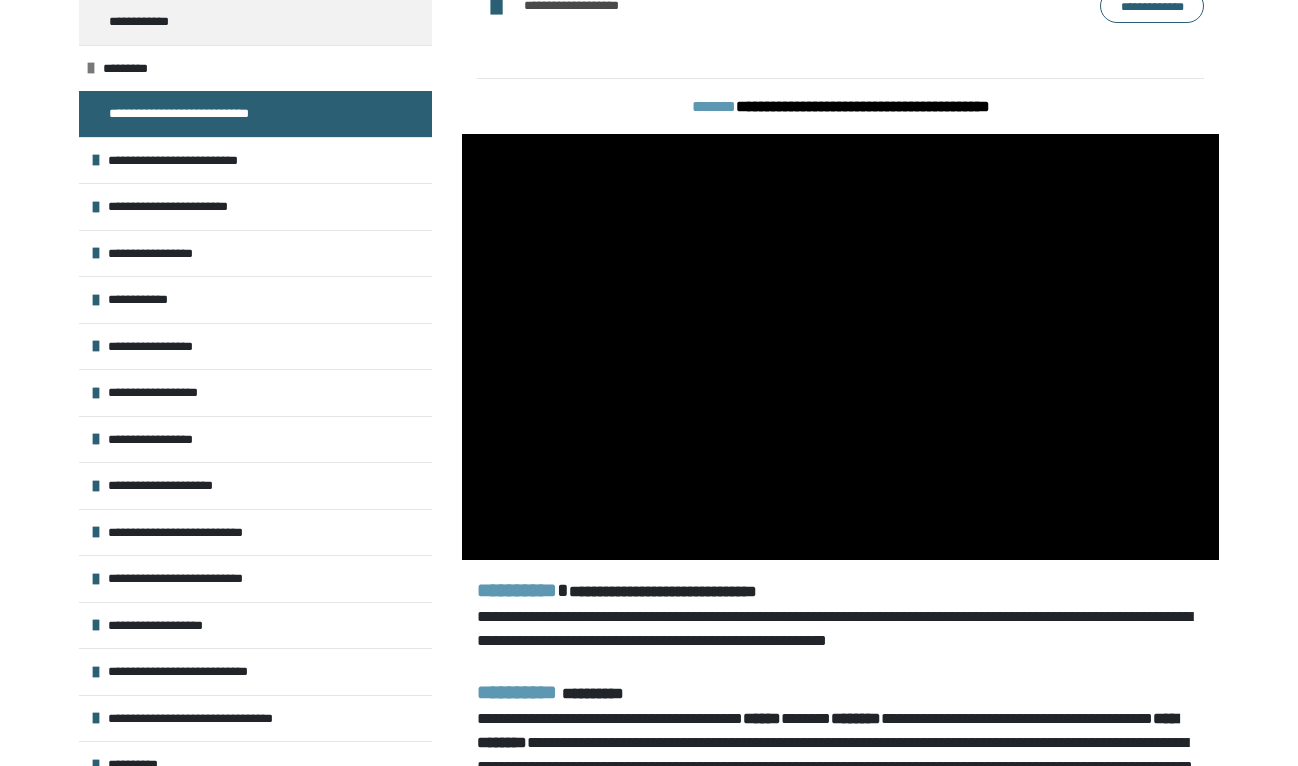 click on "**********" at bounding box center [840, 1058] 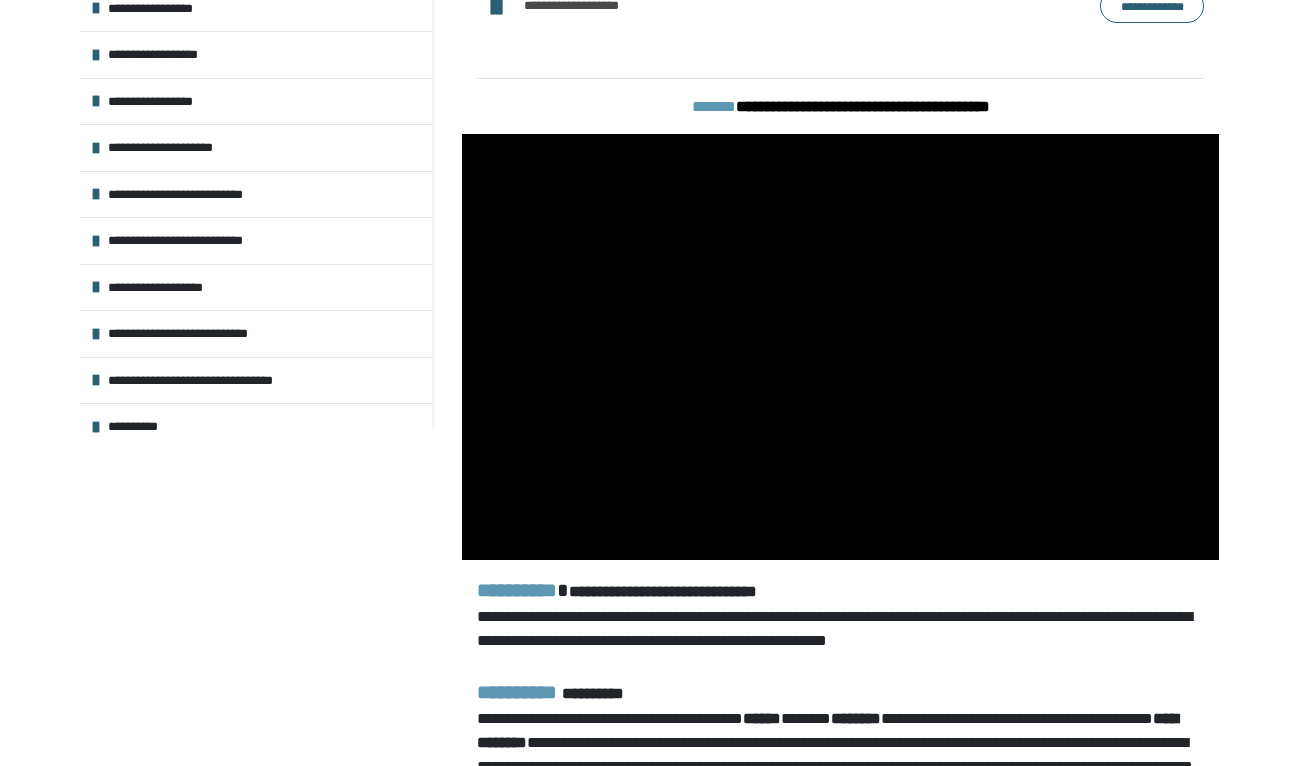scroll, scrollTop: 0, scrollLeft: 0, axis: both 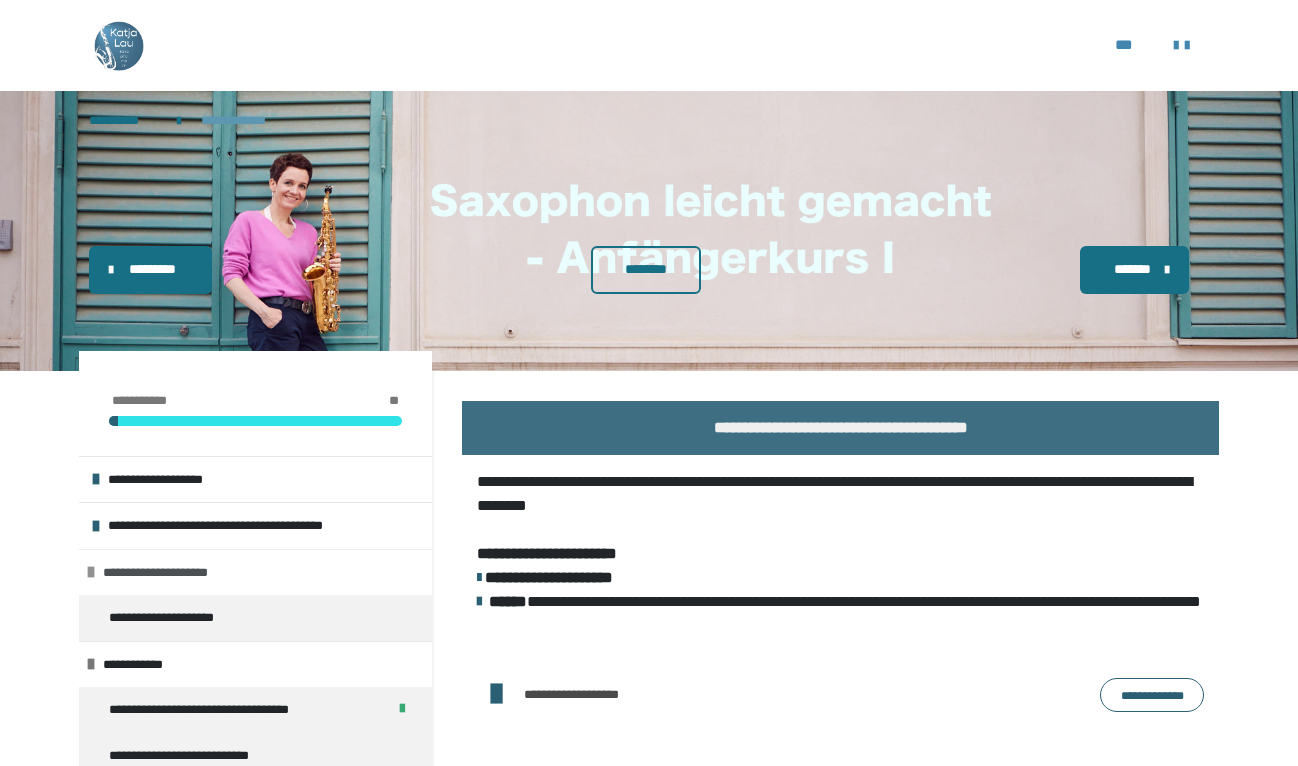 click on "**********" at bounding box center [167, 573] 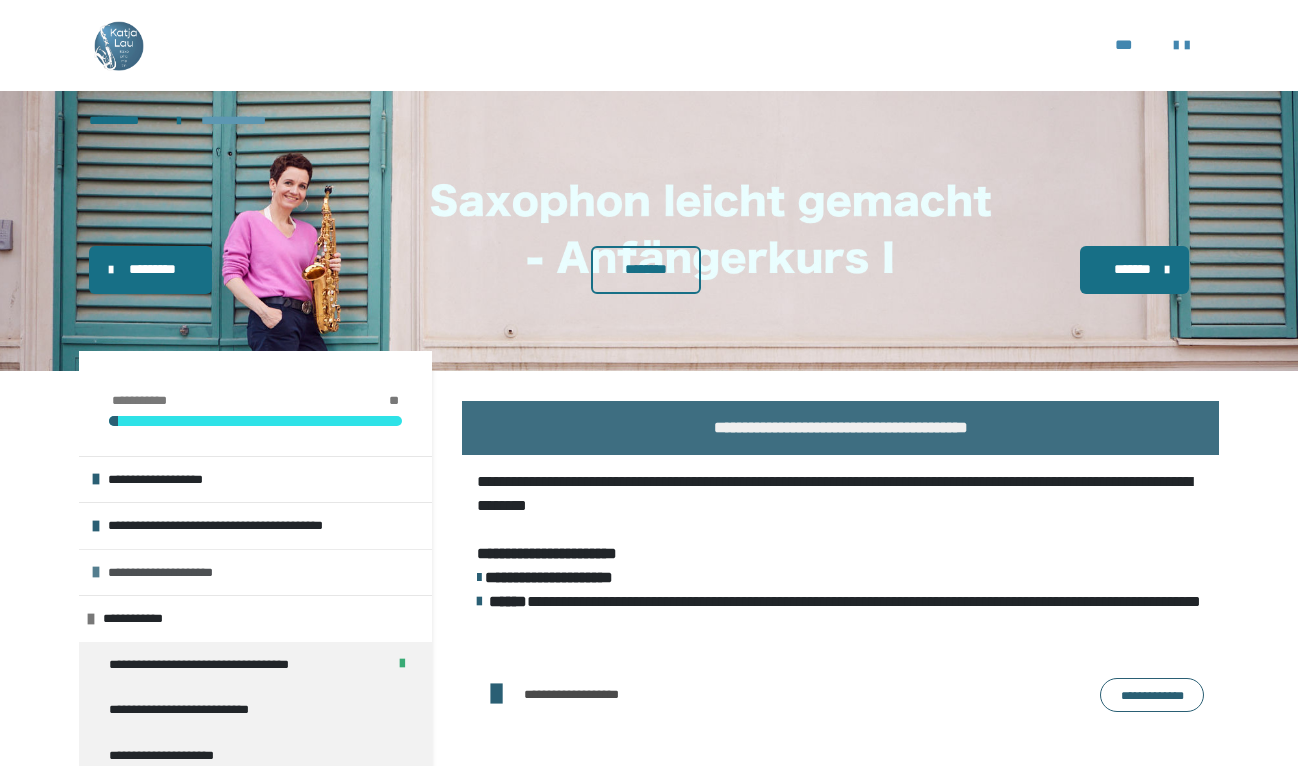 click on "**********" at bounding box center (172, 573) 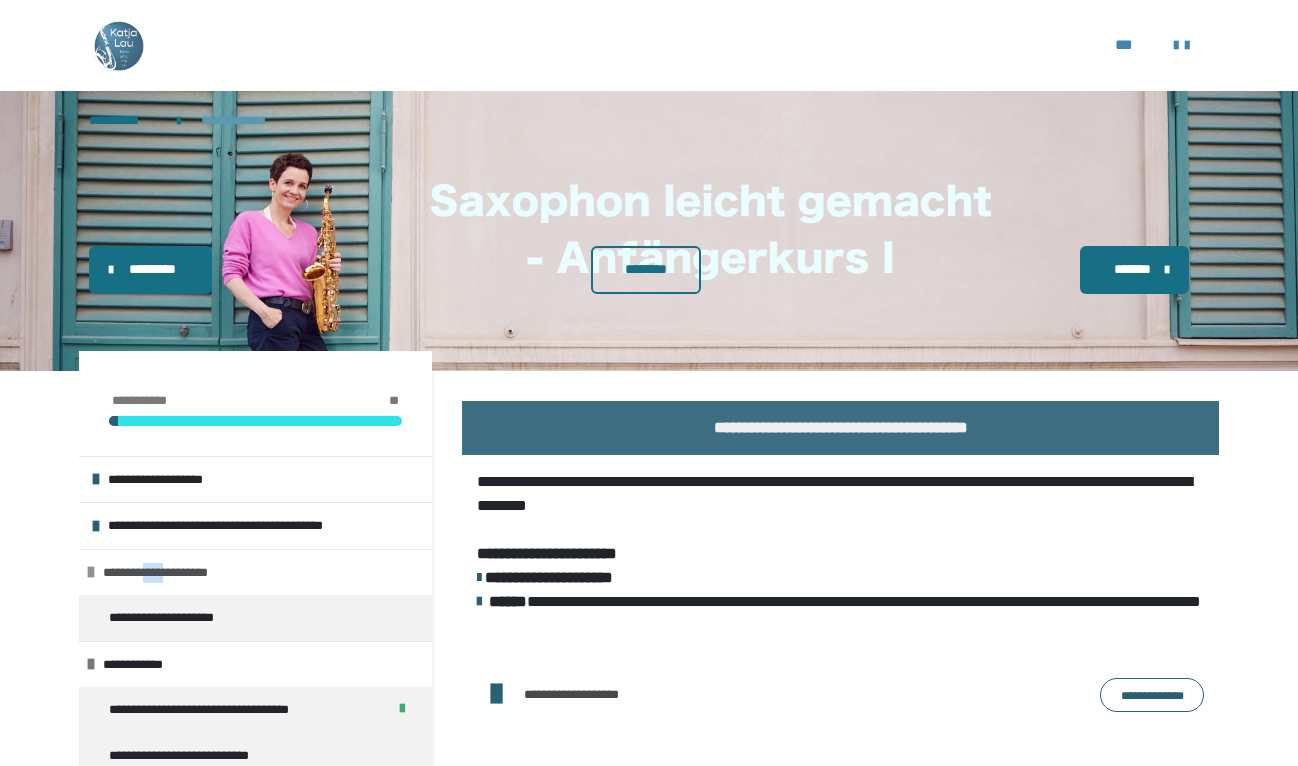 click on "**********" at bounding box center (167, 573) 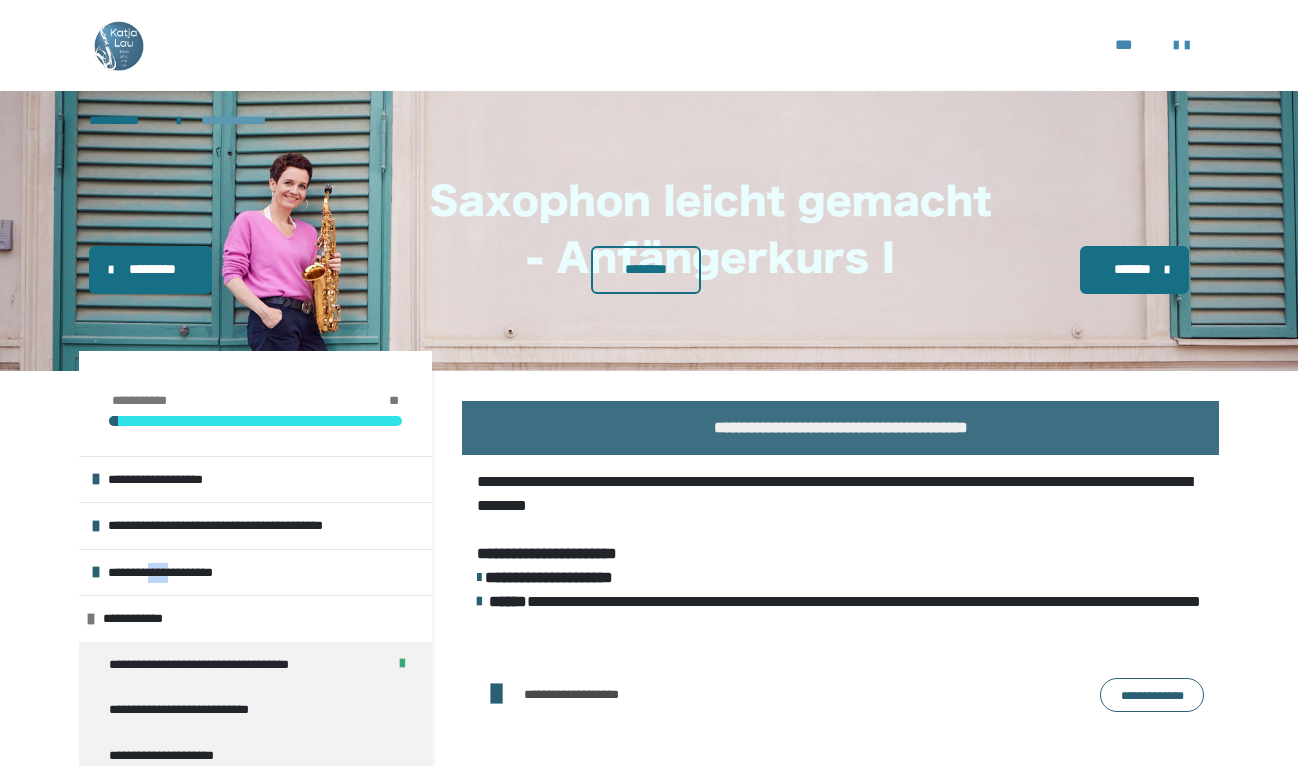 click on "**********" at bounding box center [1152, 695] 